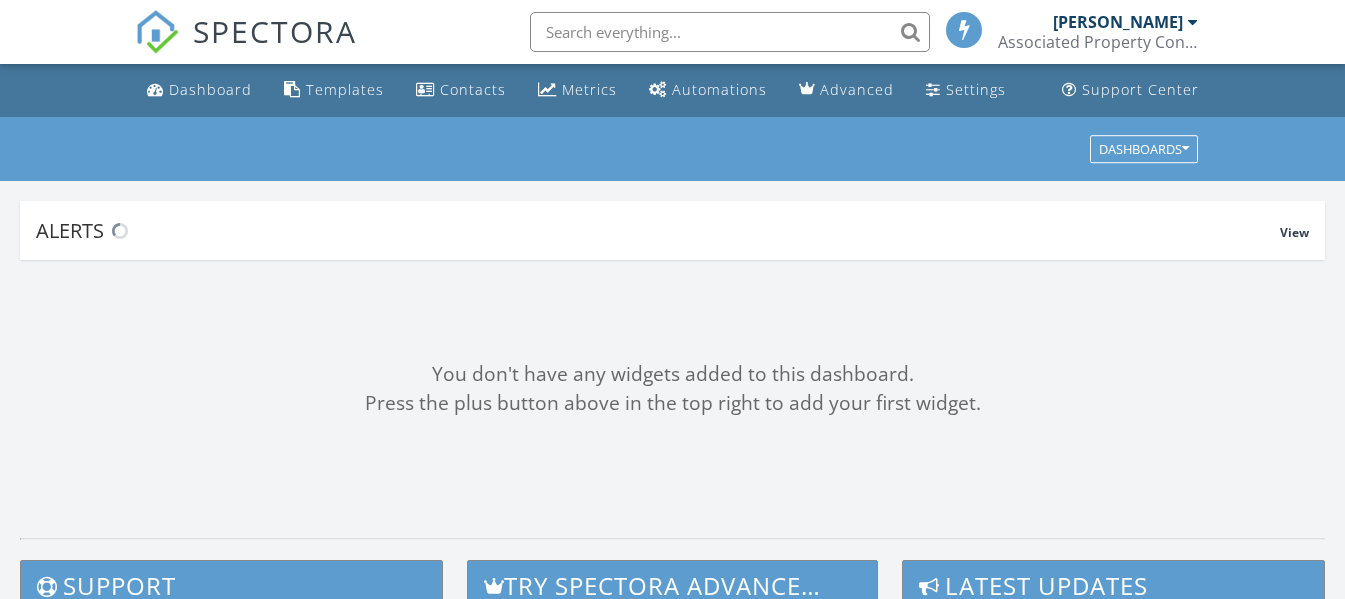 scroll, scrollTop: 0, scrollLeft: 0, axis: both 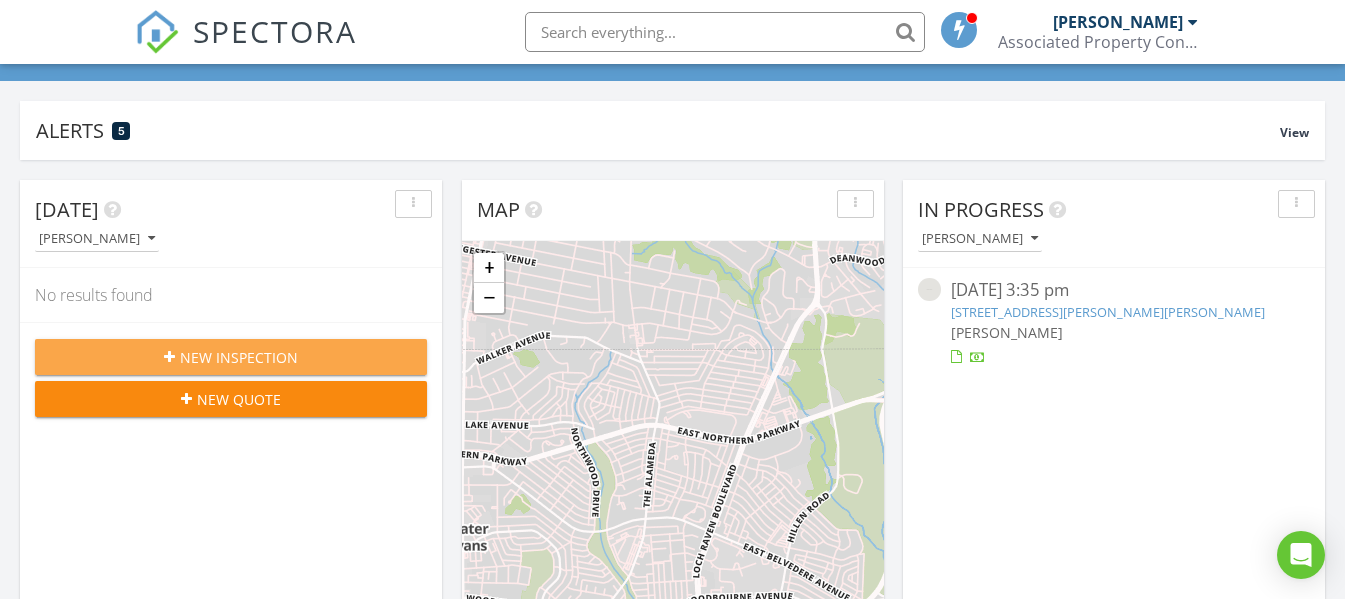 click on "New Inspection" at bounding box center (231, 357) 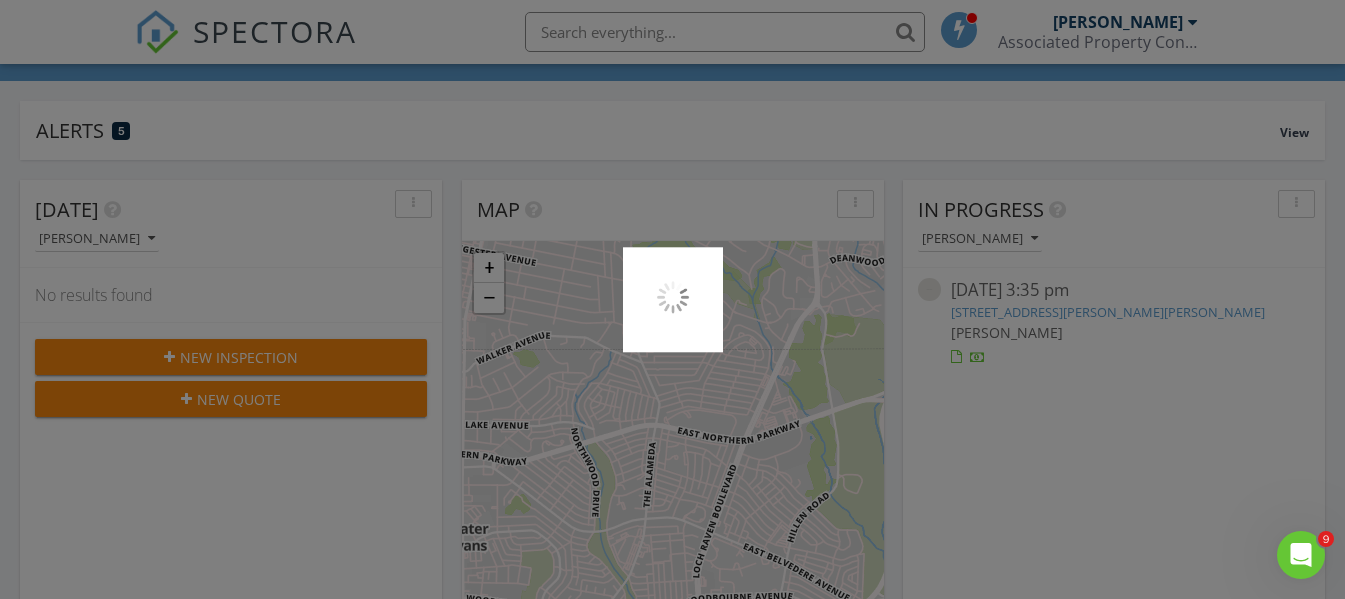 scroll, scrollTop: 0, scrollLeft: 0, axis: both 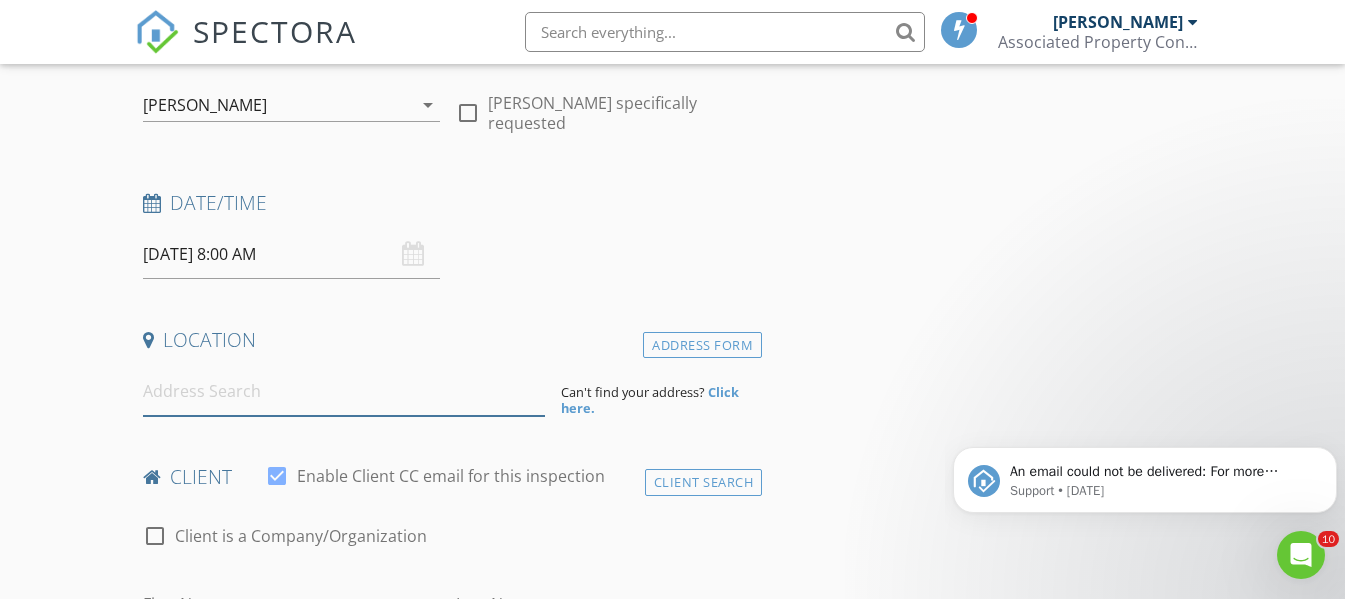 click at bounding box center (344, 391) 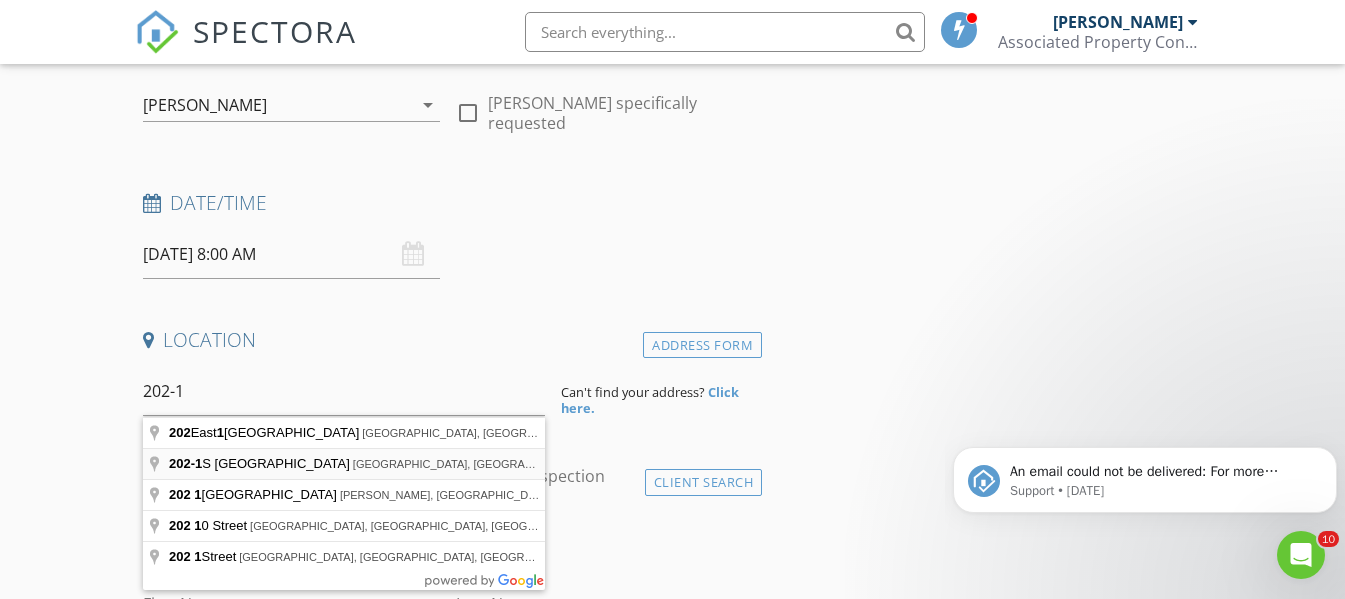 type on "202-1 S Castle St, Baltimore, MD, USA" 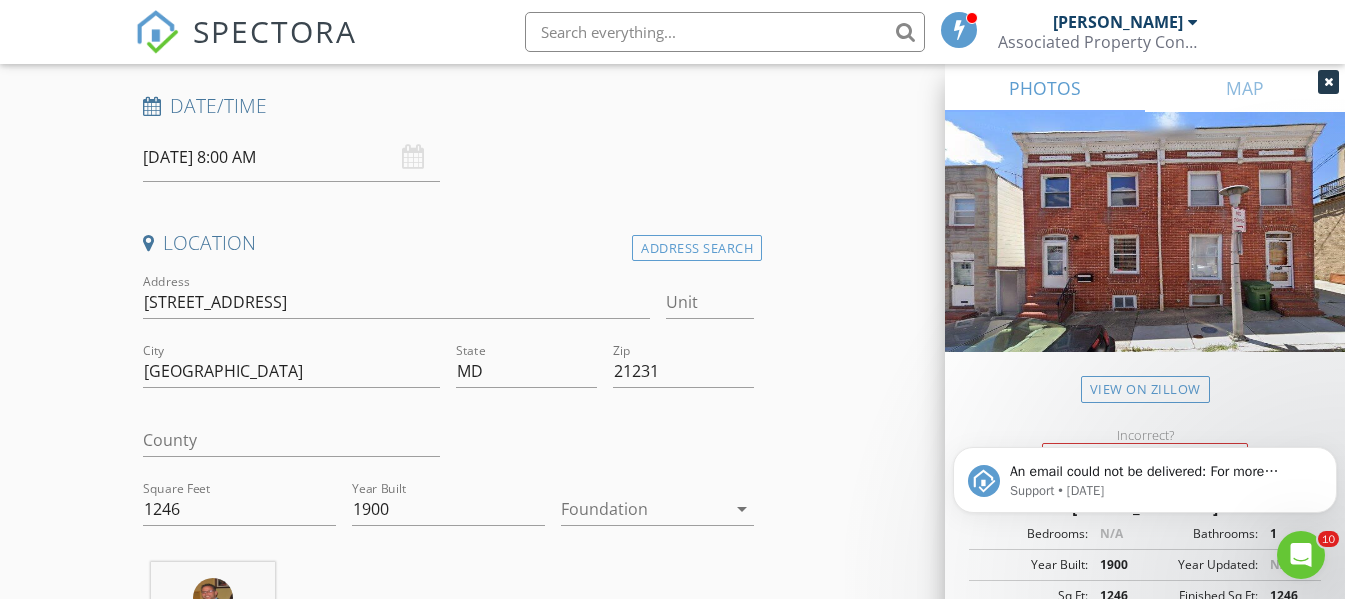 scroll, scrollTop: 300, scrollLeft: 0, axis: vertical 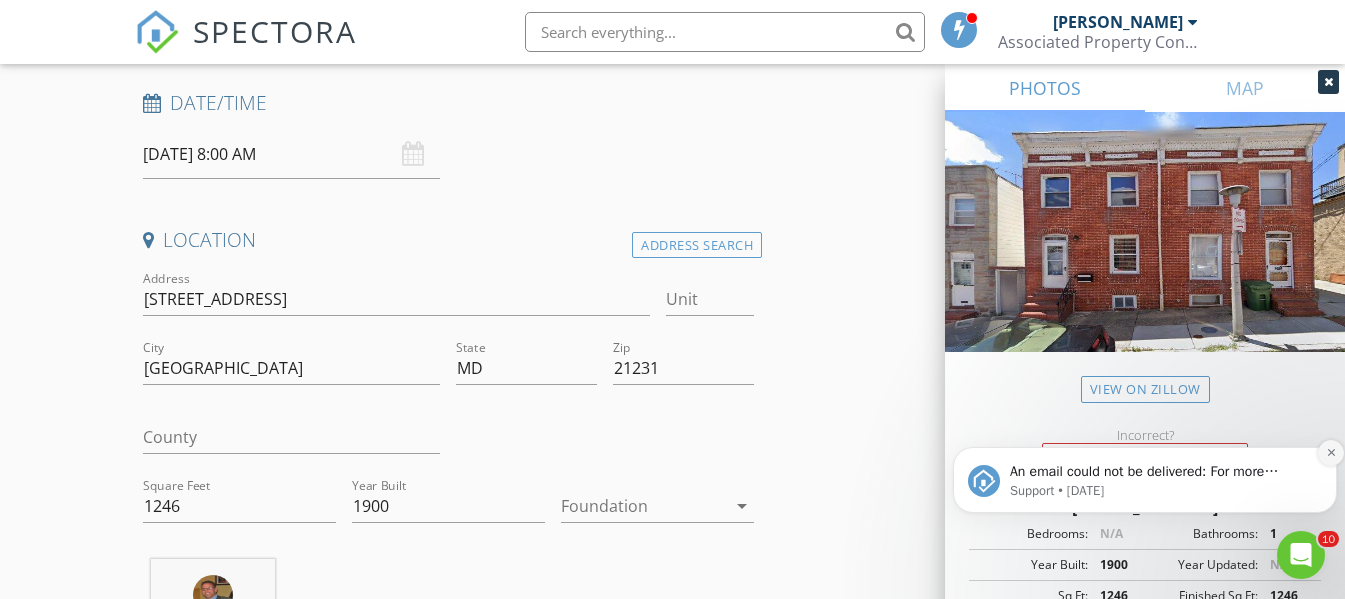 click at bounding box center [1331, 453] 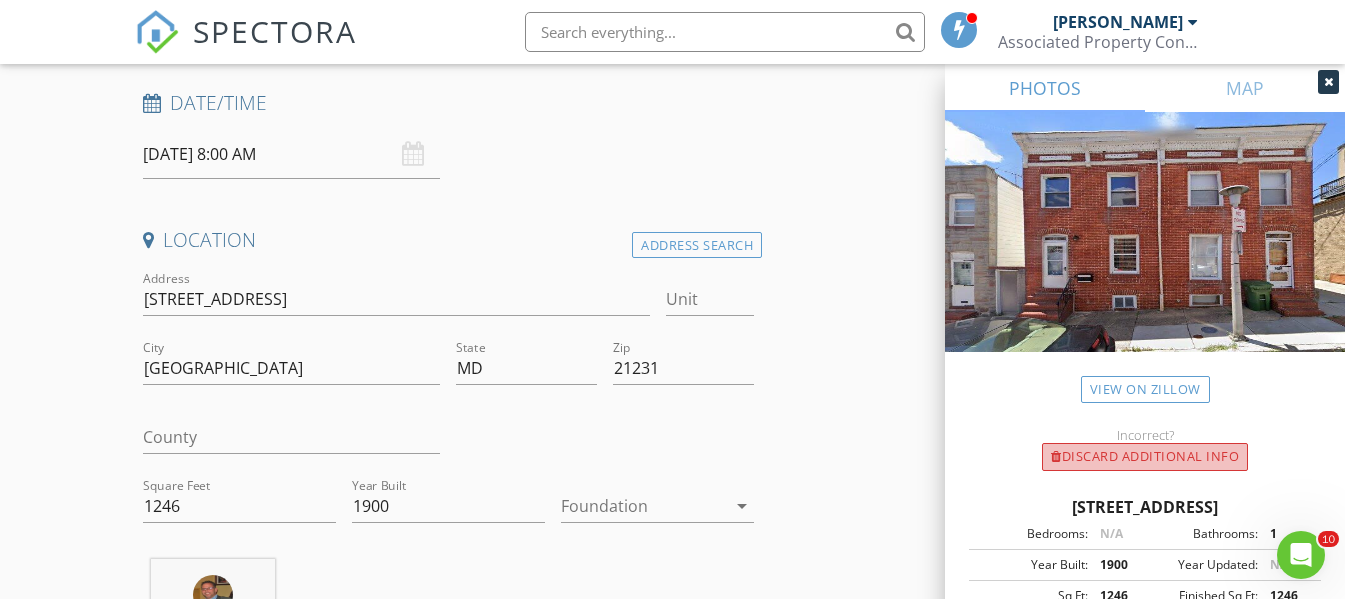click on "Discard Additional info" at bounding box center [1145, 457] 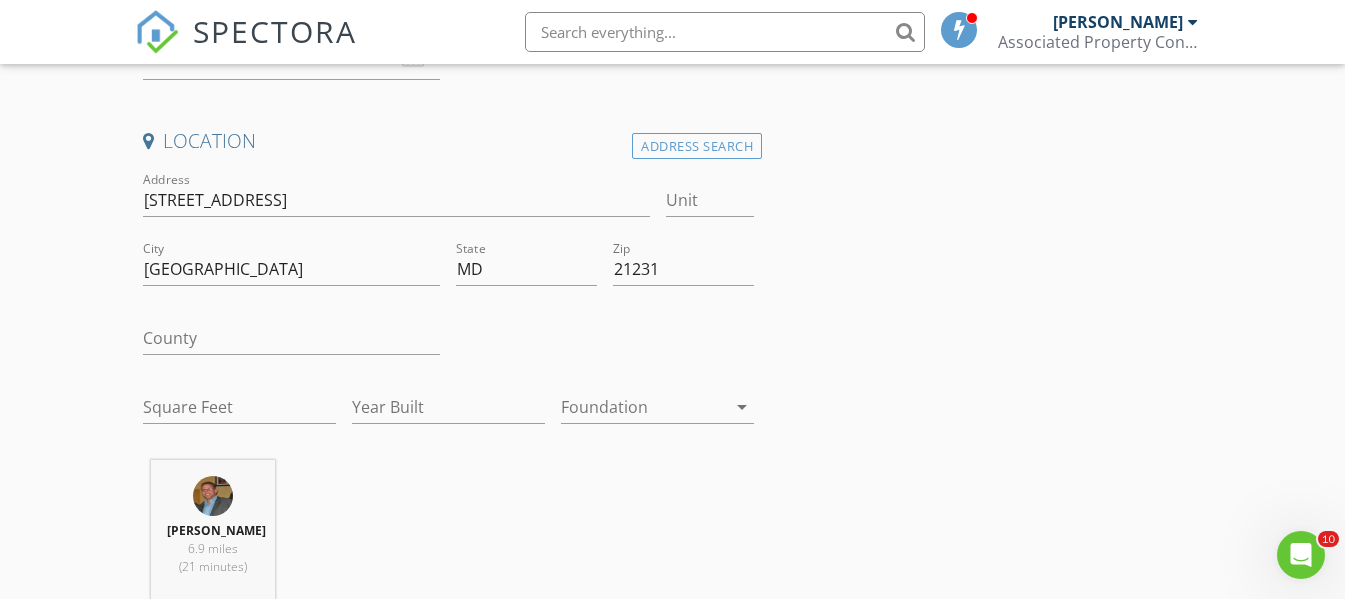 scroll, scrollTop: 400, scrollLeft: 0, axis: vertical 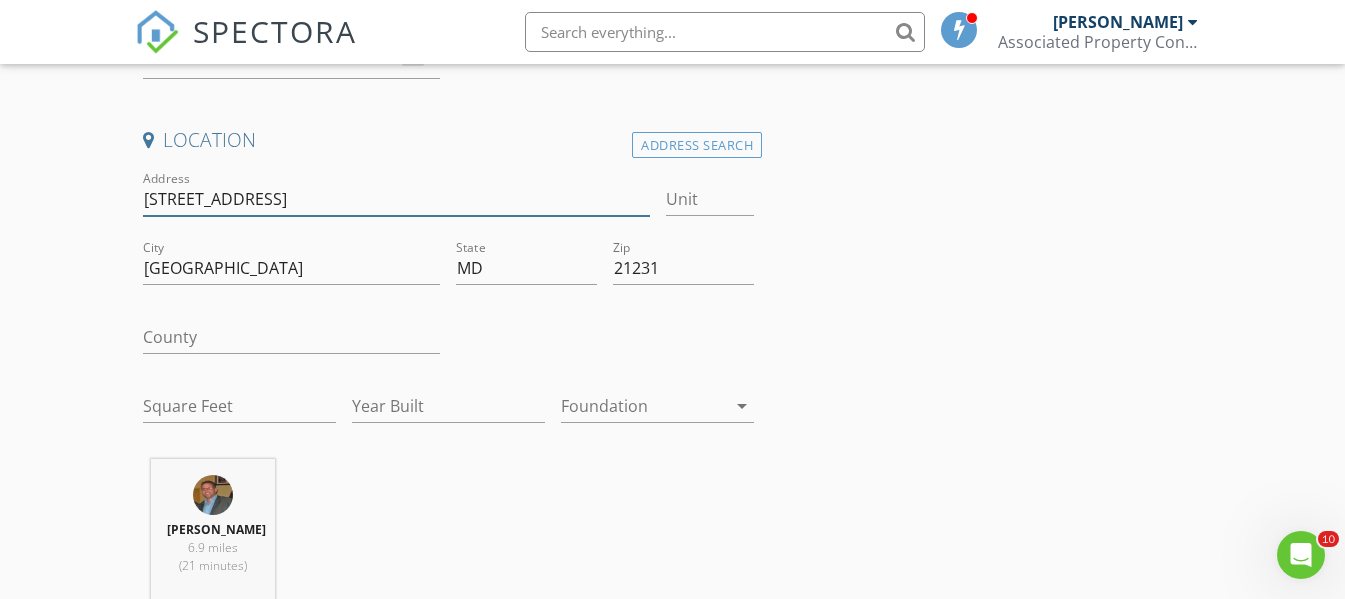 click on "202-1 S Castle St" at bounding box center [396, 199] 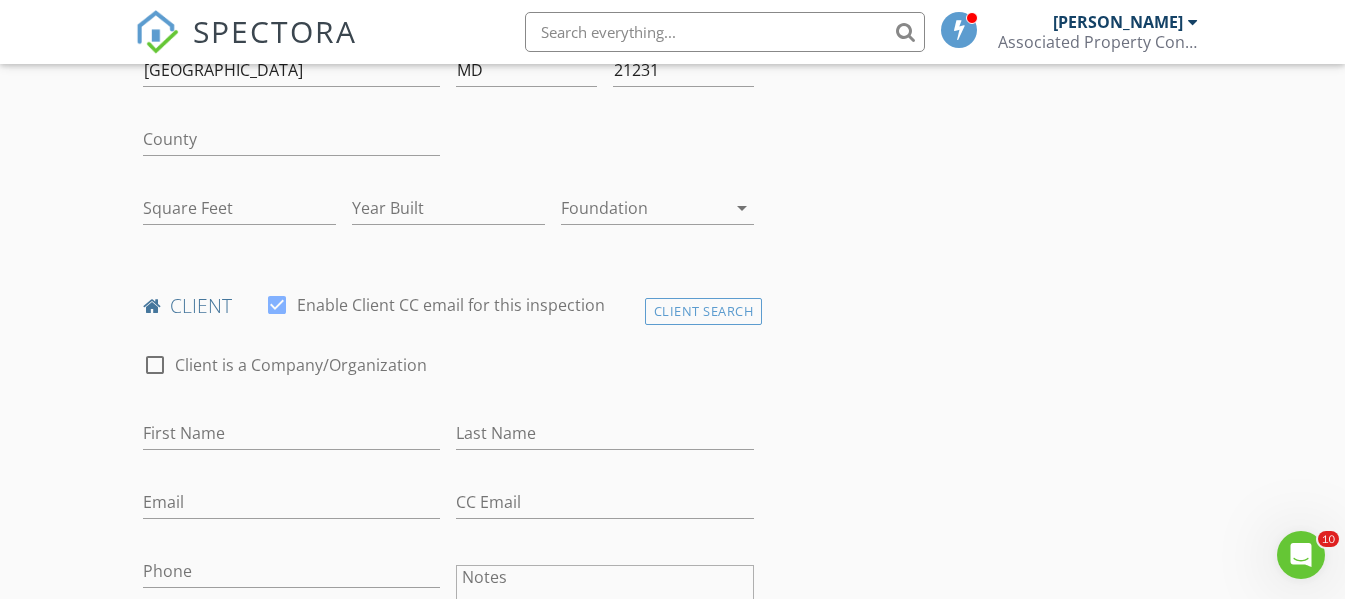 scroll, scrollTop: 600, scrollLeft: 0, axis: vertical 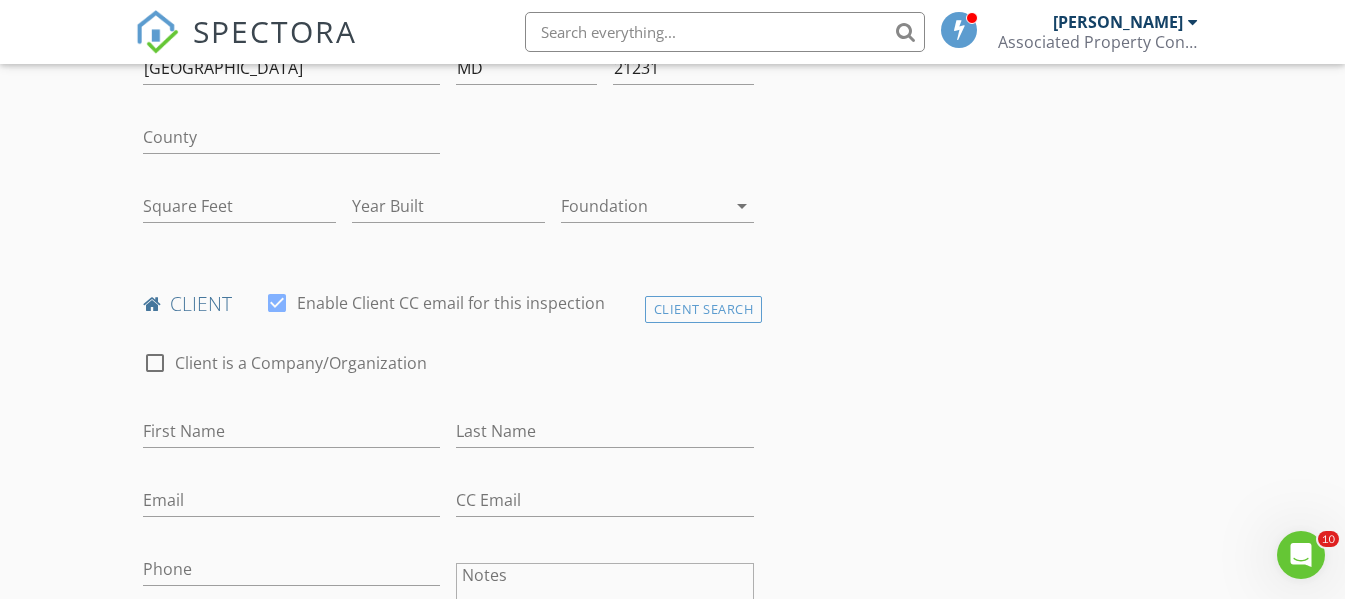 type on "[STREET_ADDRESS]" 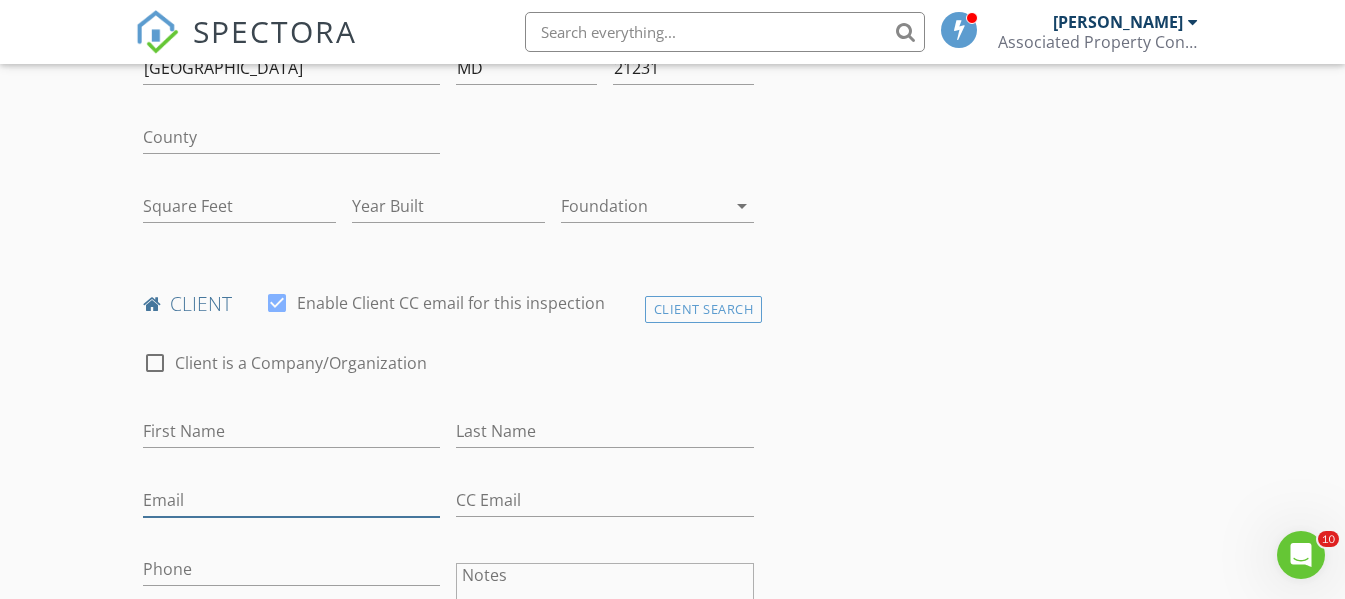drag, startPoint x: 171, startPoint y: 480, endPoint x: 171, endPoint y: 493, distance: 13 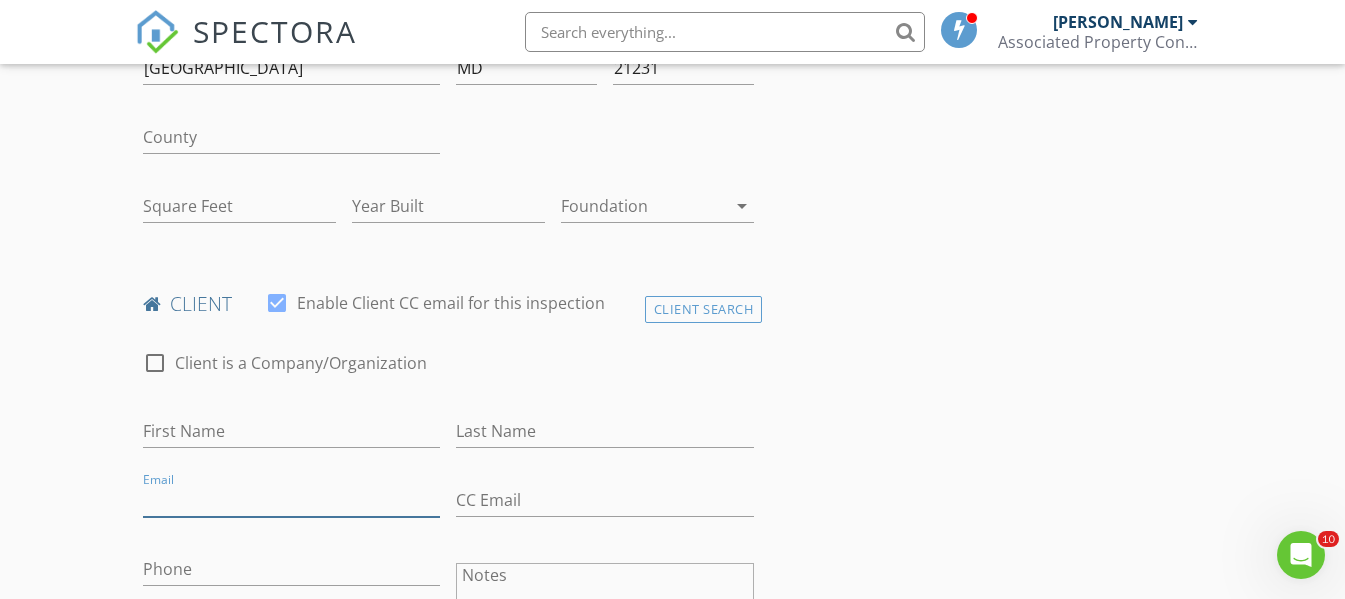 paste on "[EMAIL_ADDRESS][PERSON_NAME][DOMAIN_NAME]" 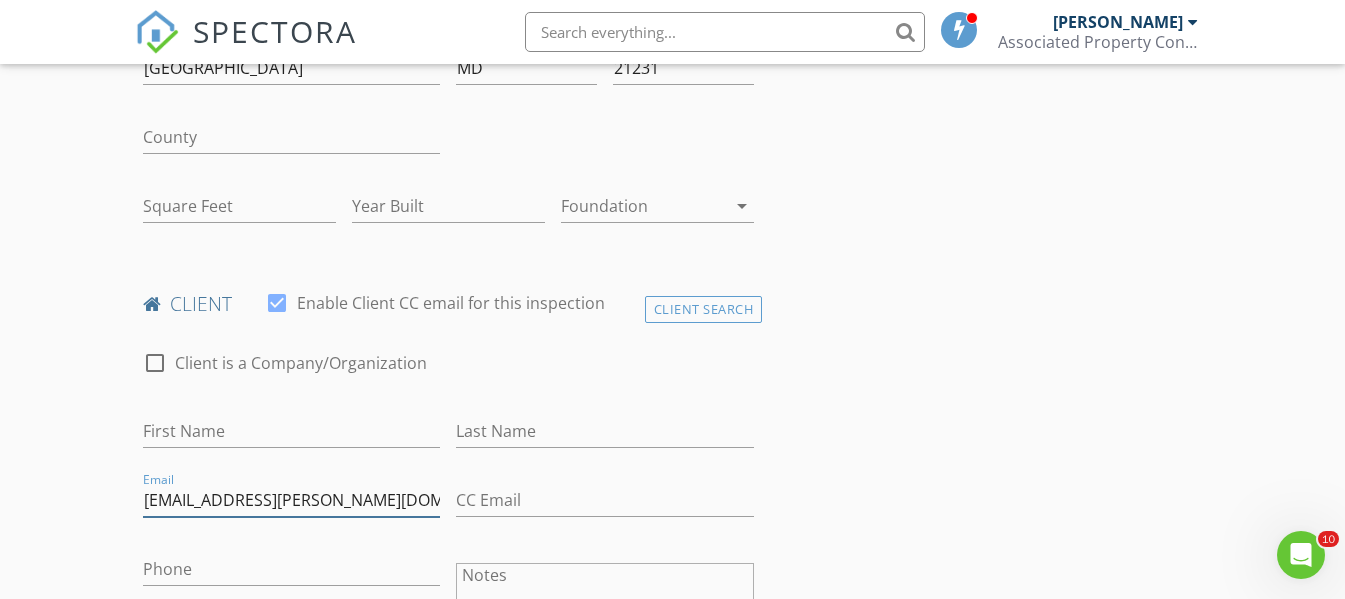 type on "[EMAIL_ADDRESS][PERSON_NAME][DOMAIN_NAME]" 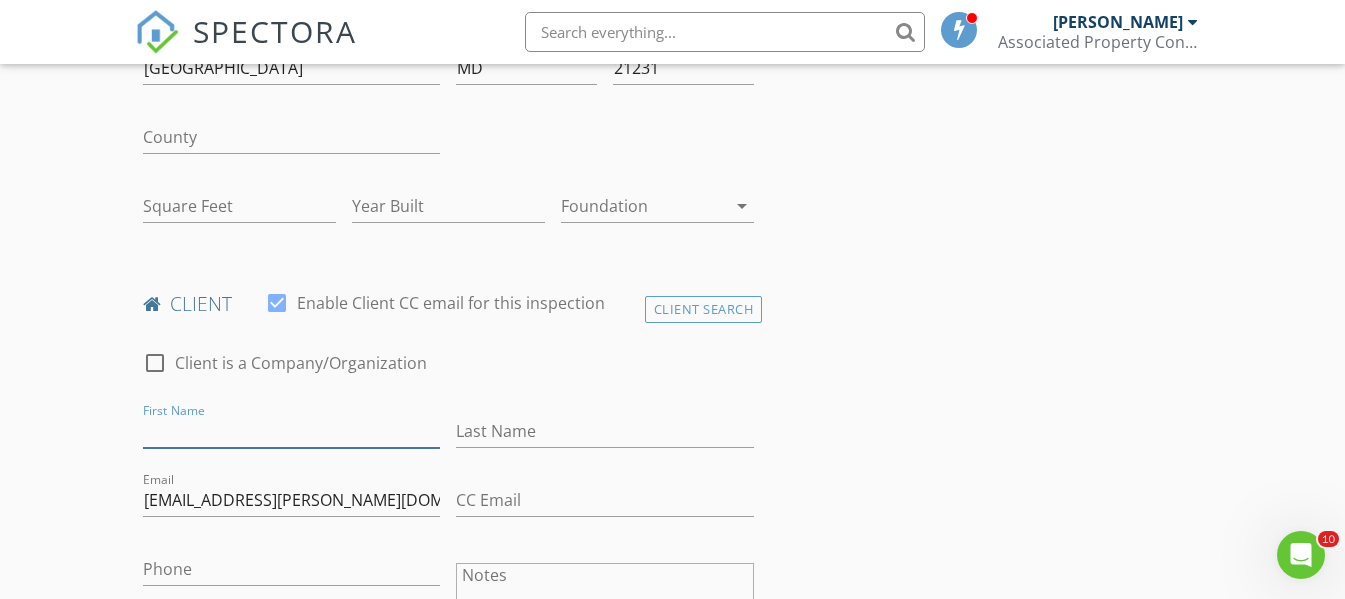 click on "First Name" at bounding box center [292, 431] 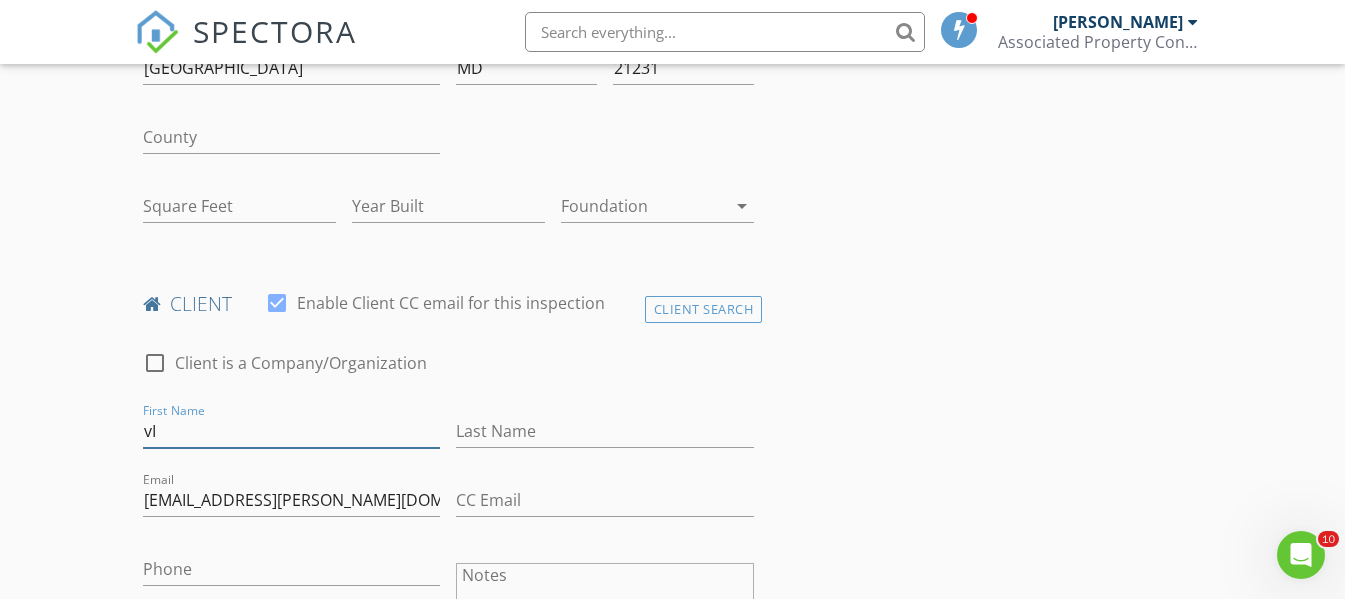 type on "v" 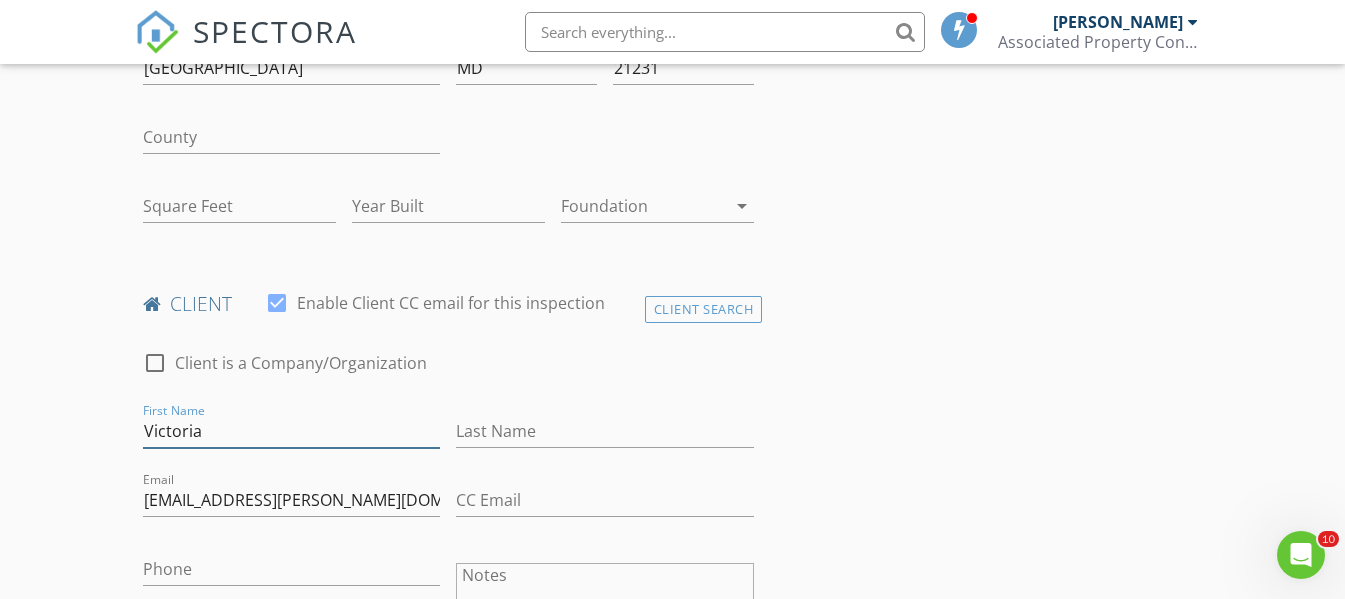 type on "Victoria" 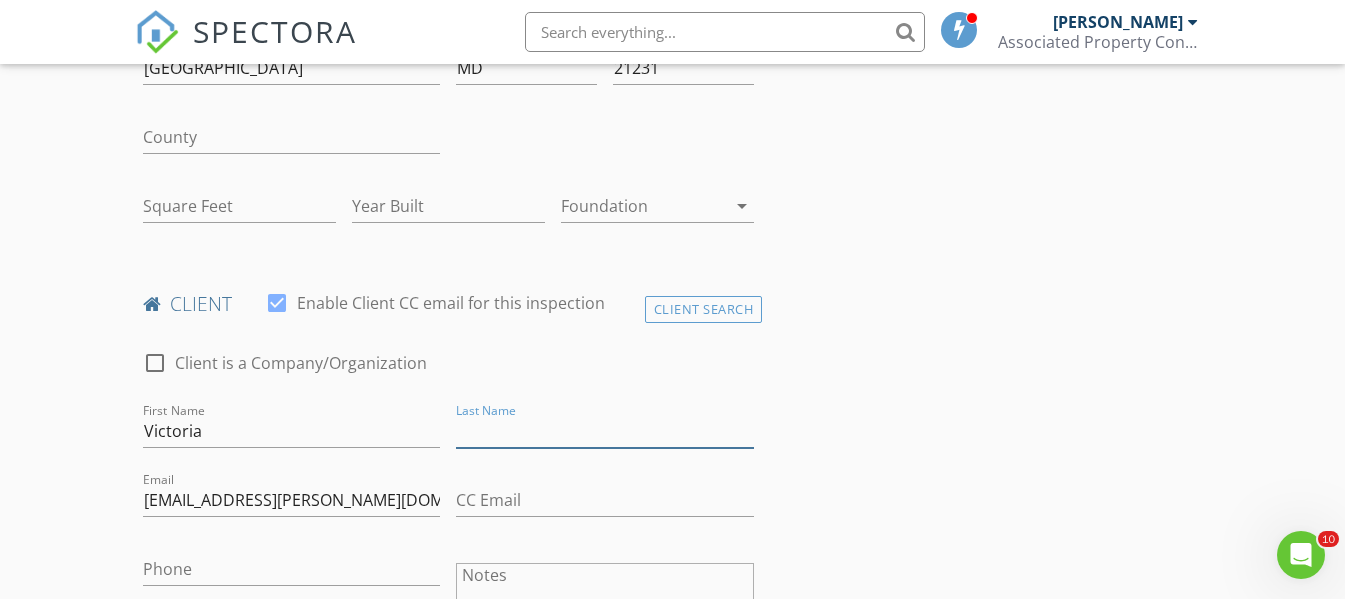 click on "Last Name" at bounding box center [605, 431] 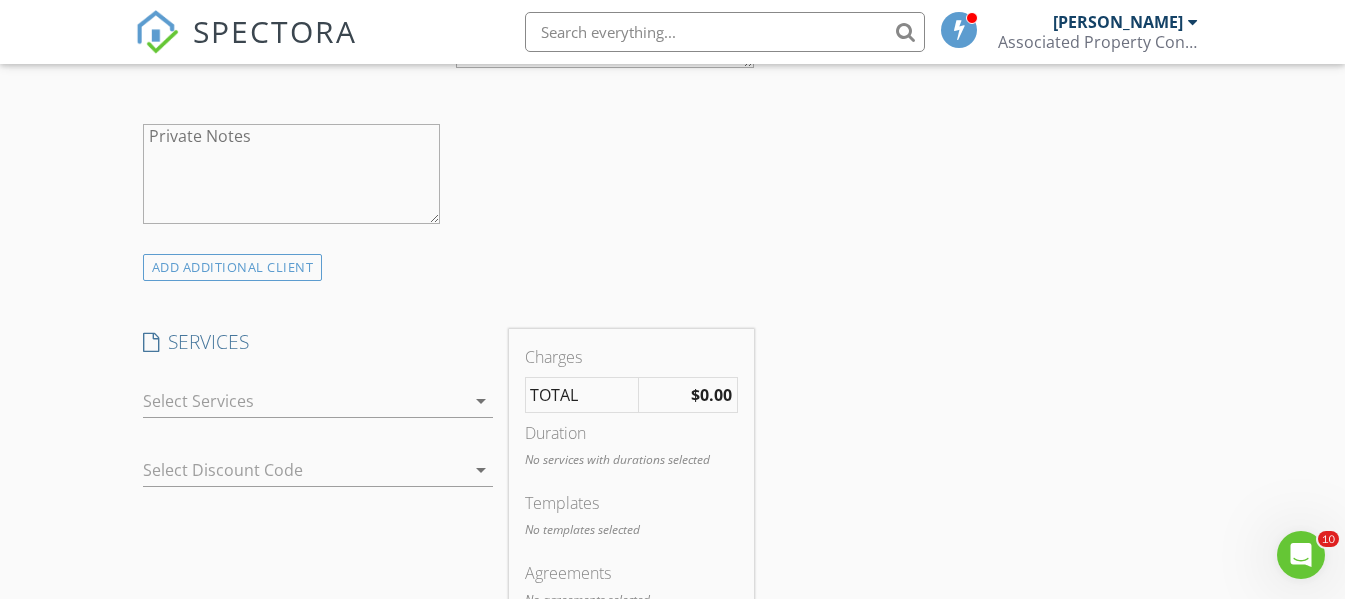 scroll, scrollTop: 1200, scrollLeft: 0, axis: vertical 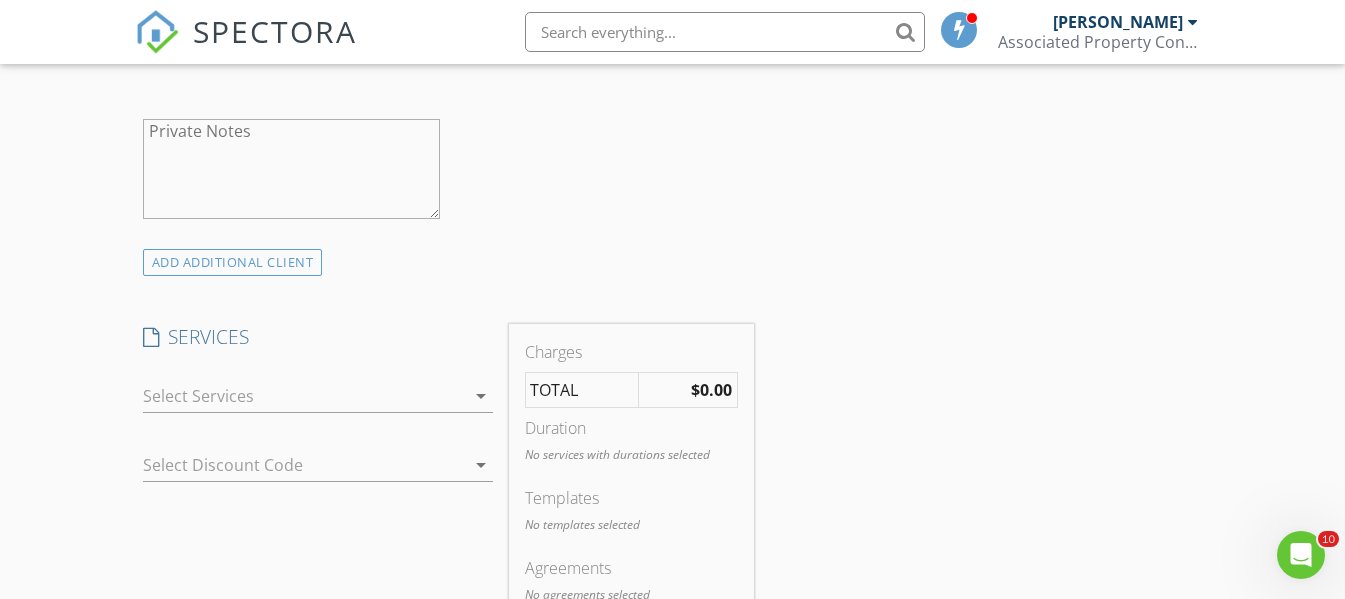 type on "[PERSON_NAME]" 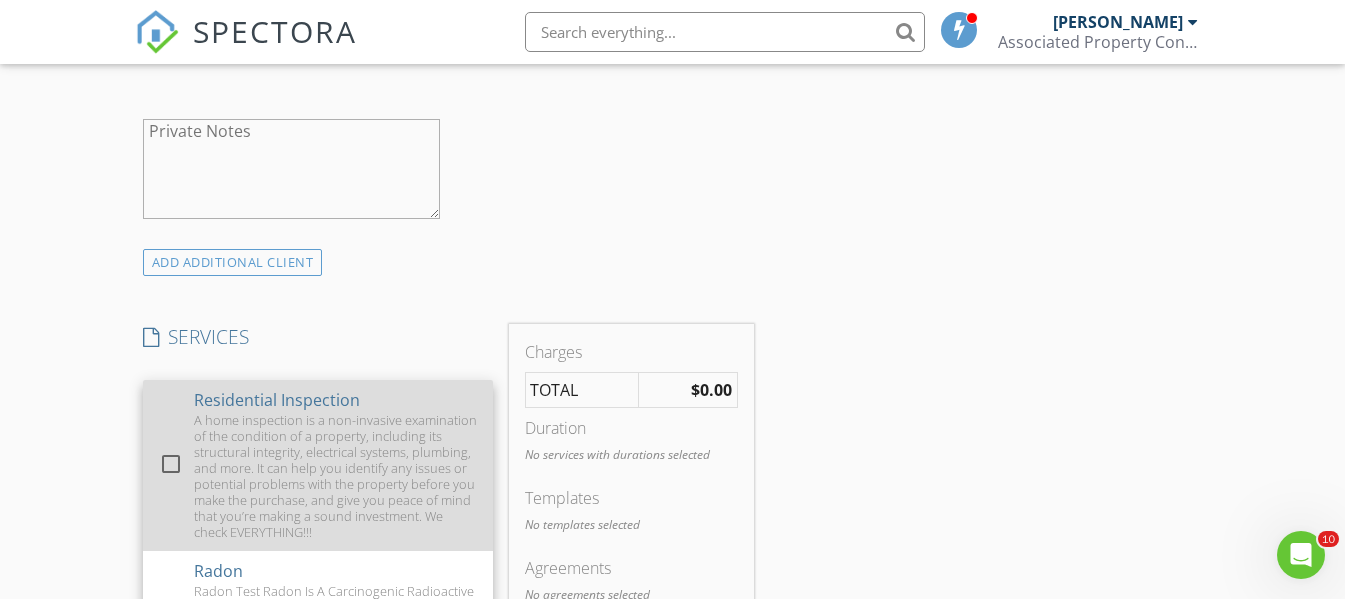 click at bounding box center (171, 464) 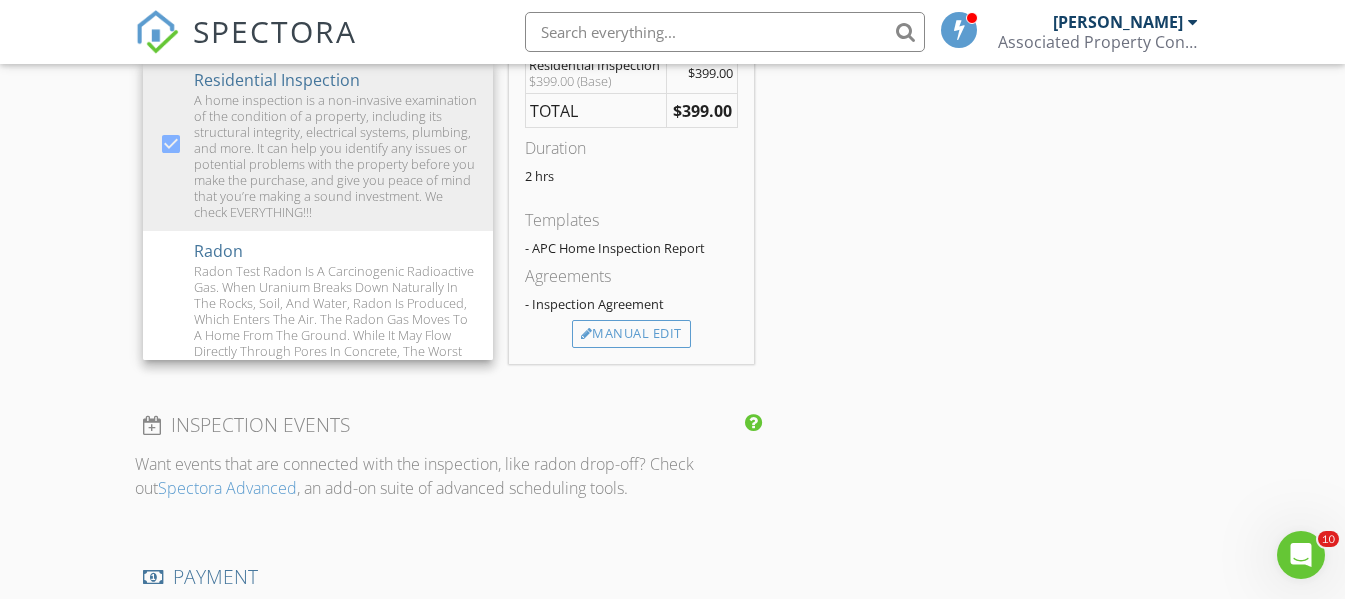 scroll, scrollTop: 1500, scrollLeft: 0, axis: vertical 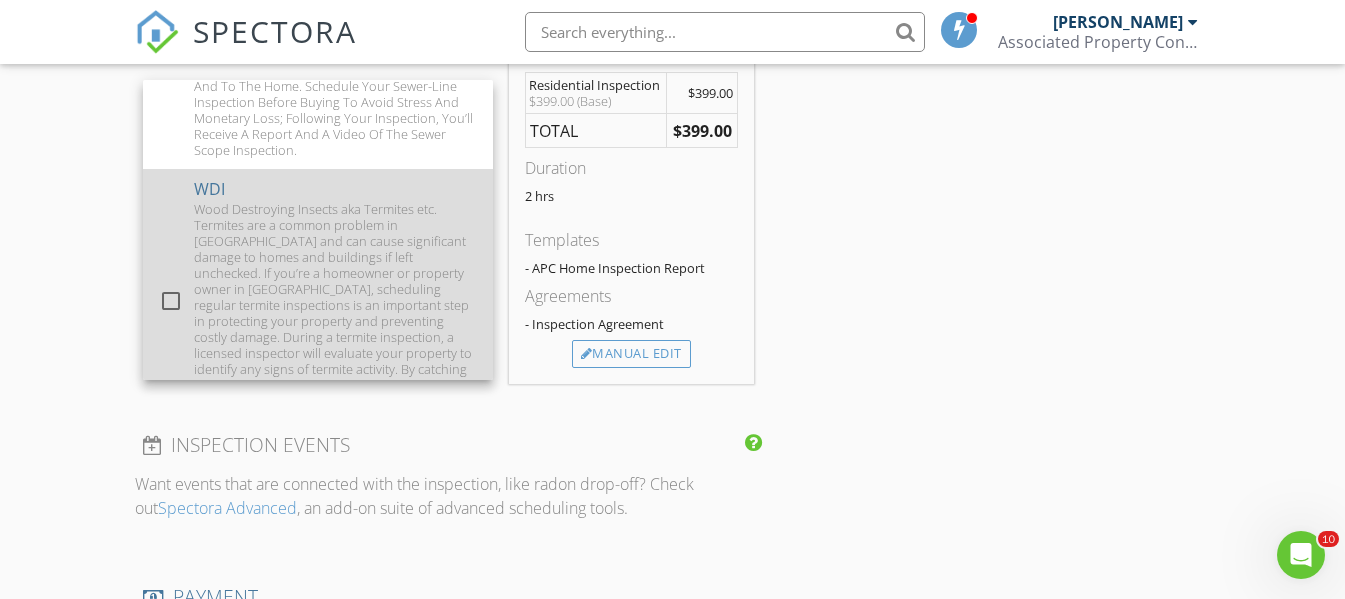click at bounding box center (171, 301) 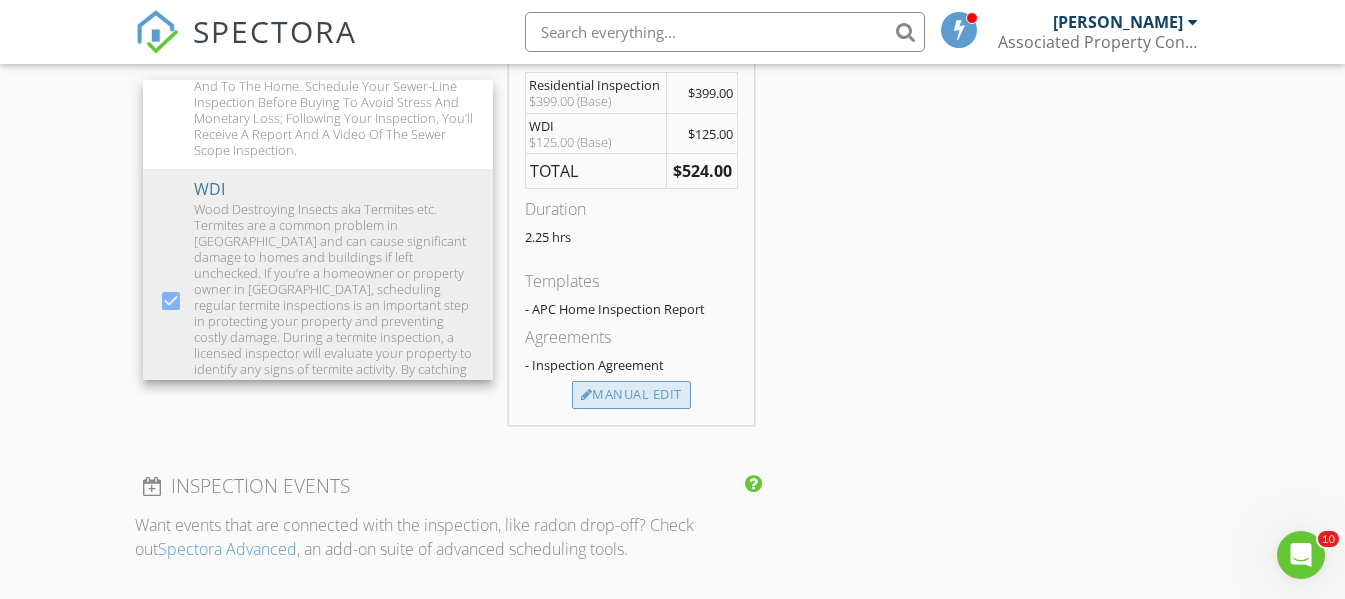 click on "Manual Edit" at bounding box center [631, 395] 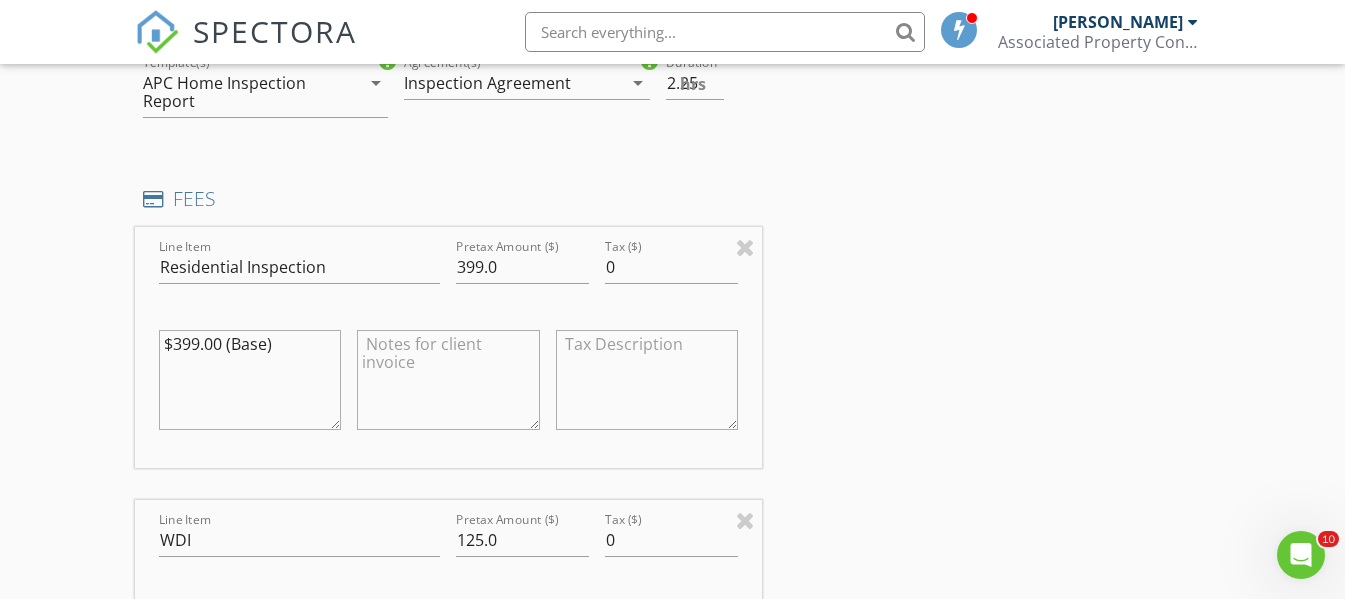 scroll, scrollTop: 1500, scrollLeft: 0, axis: vertical 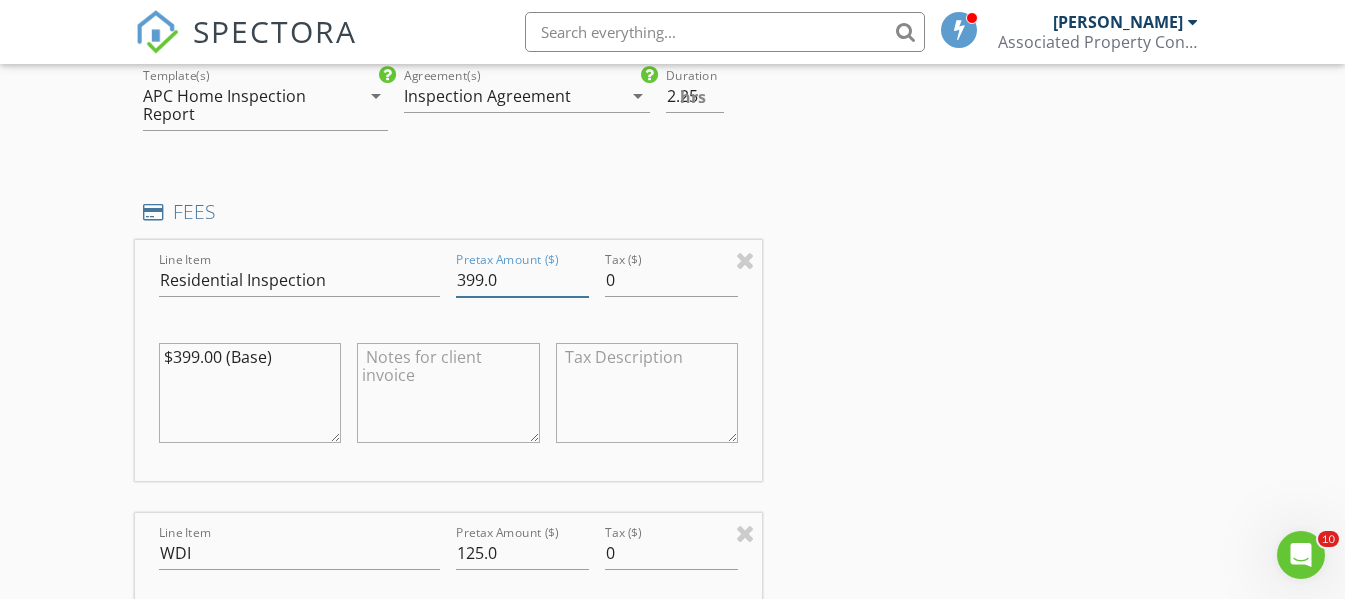 click on "399.0" at bounding box center [522, 280] 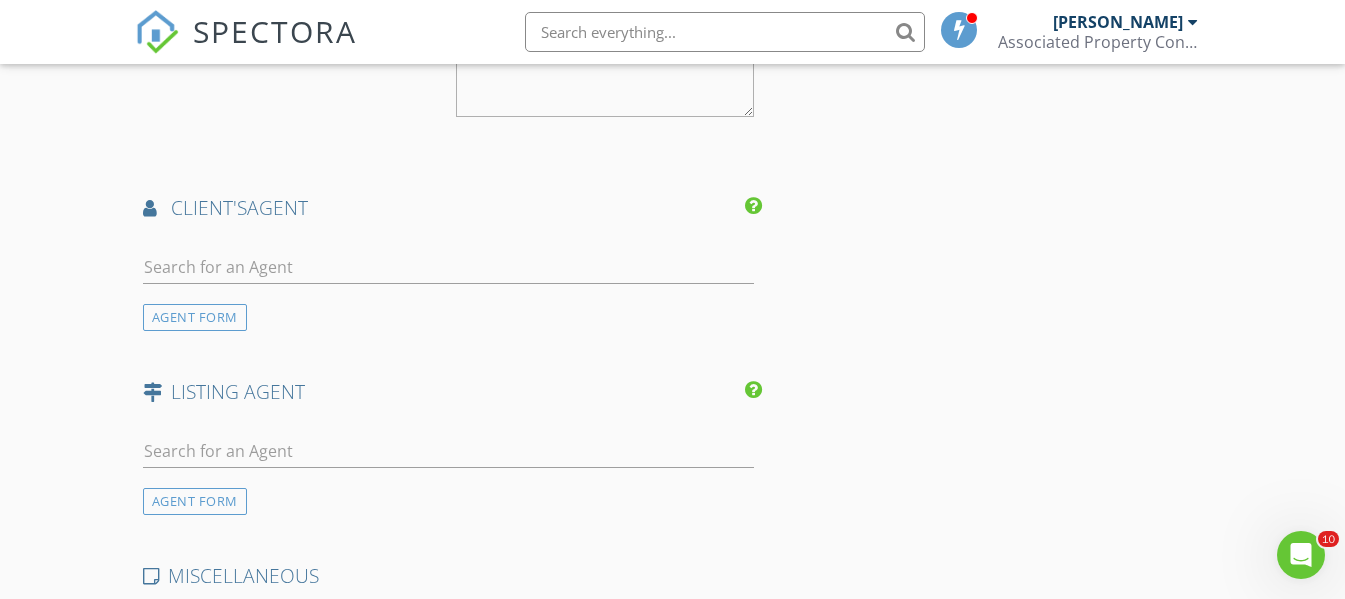 scroll, scrollTop: 2600, scrollLeft: 0, axis: vertical 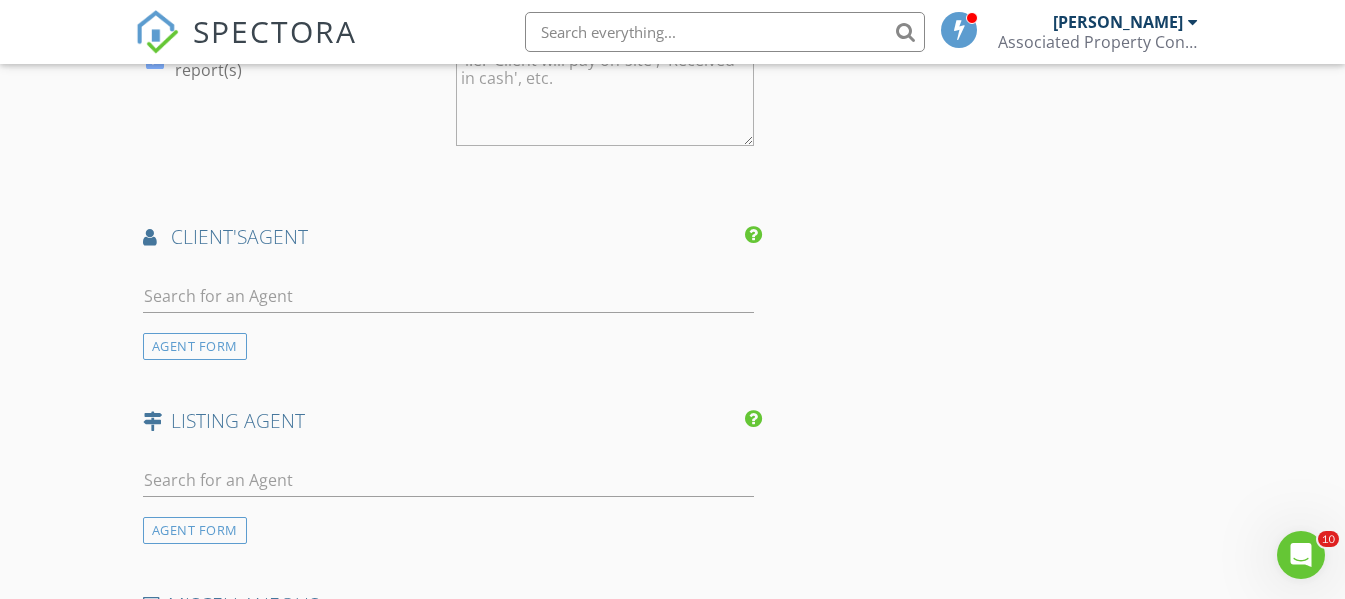 type on "425.0" 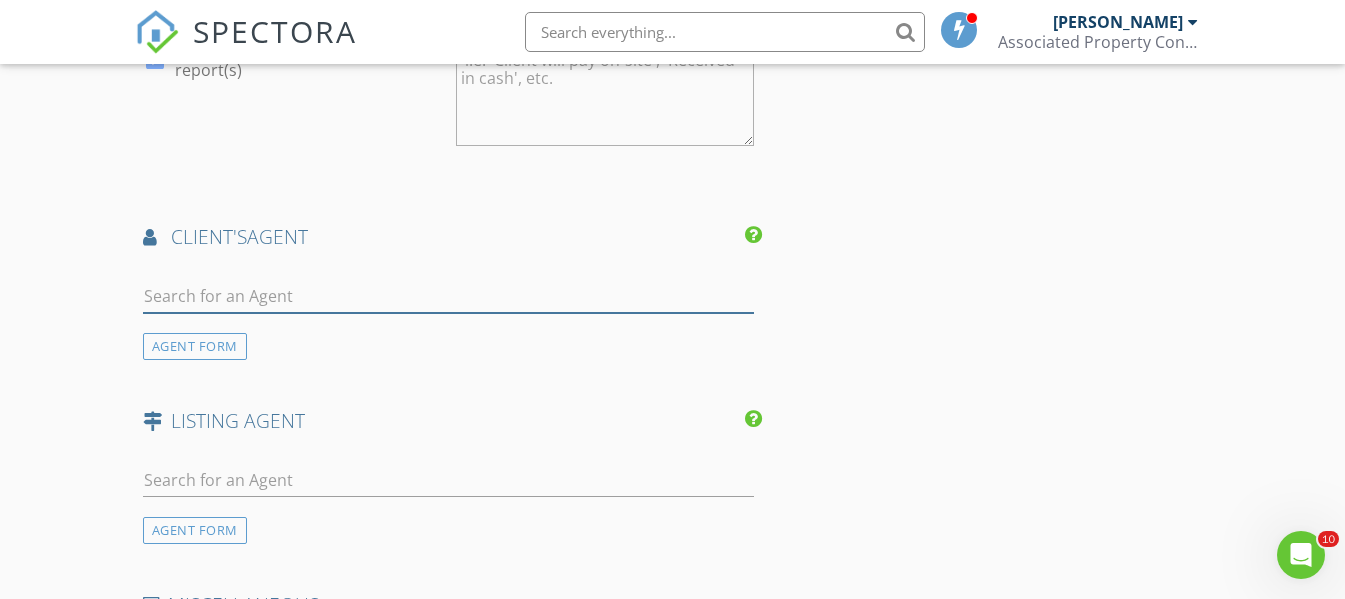 click at bounding box center (449, 296) 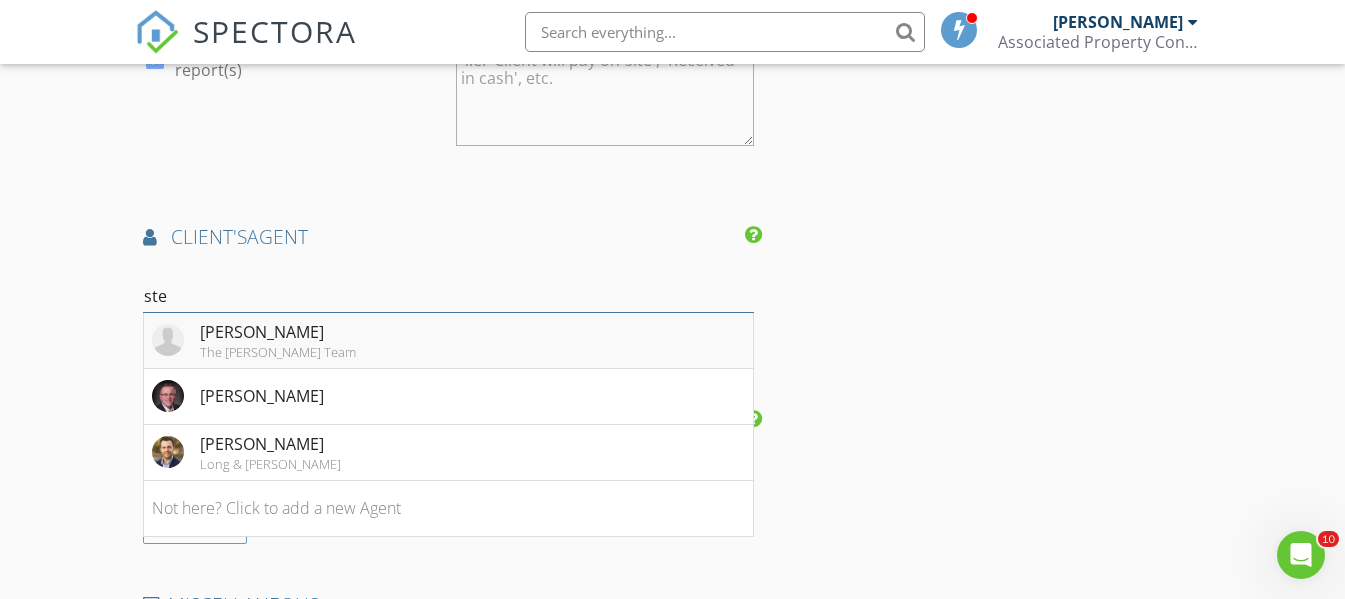 type on "ste" 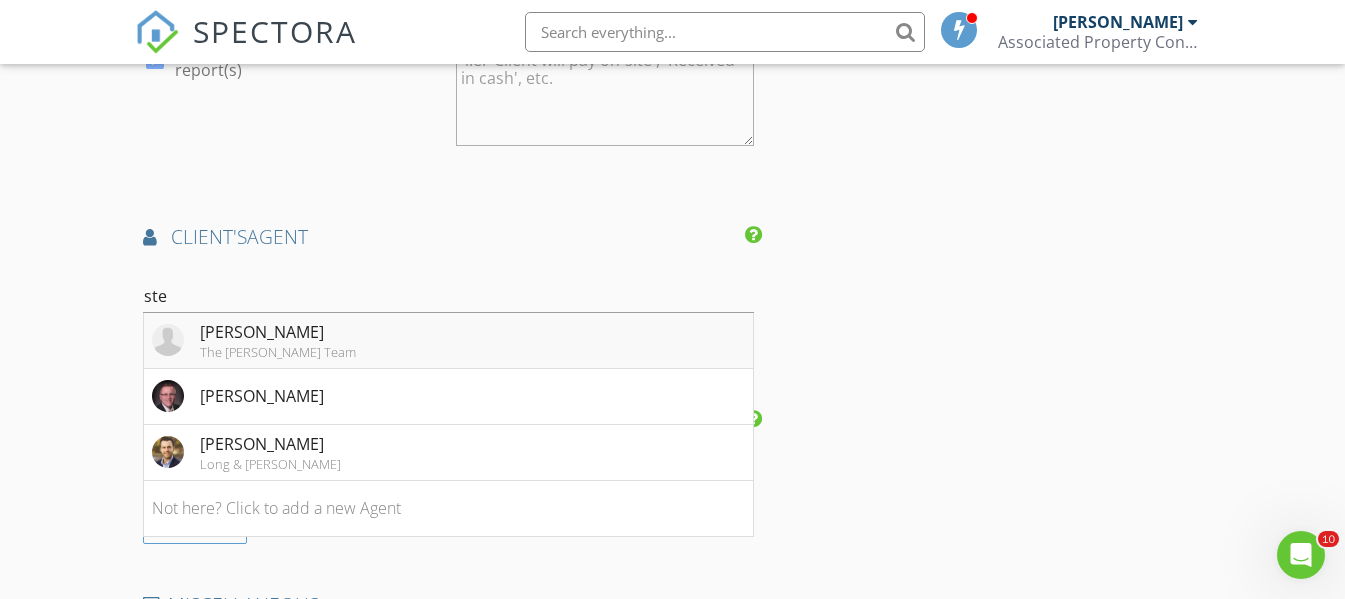 click on "The [PERSON_NAME] Team" at bounding box center (278, 352) 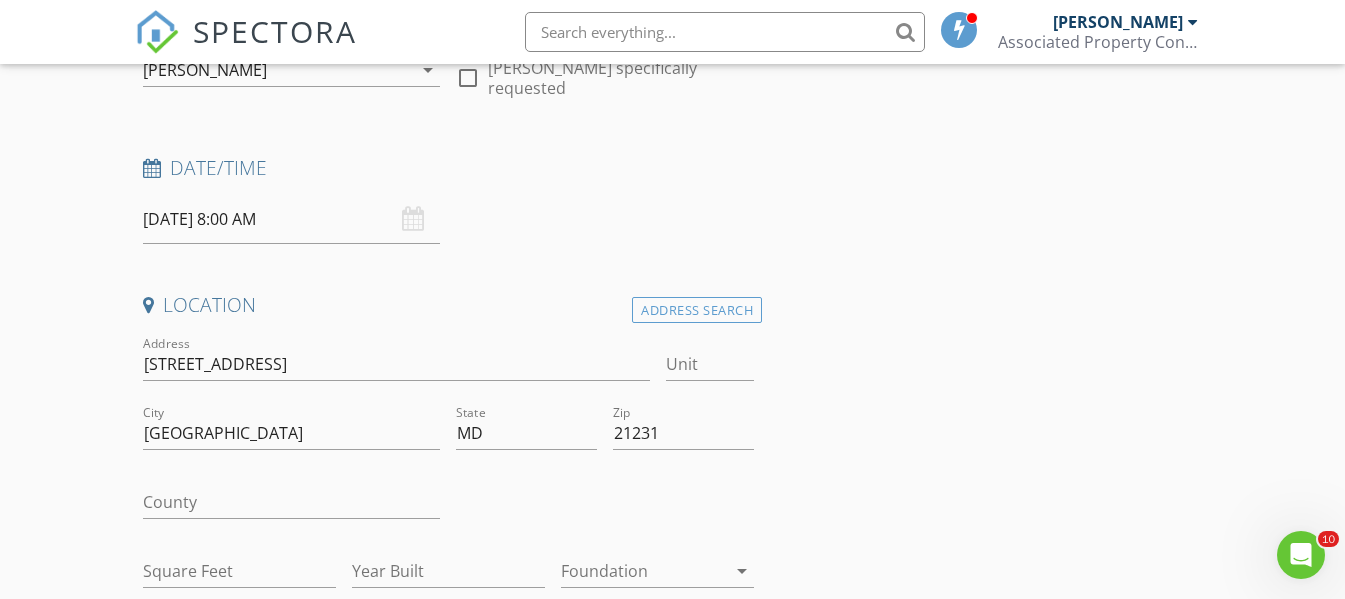 scroll, scrollTop: 200, scrollLeft: 0, axis: vertical 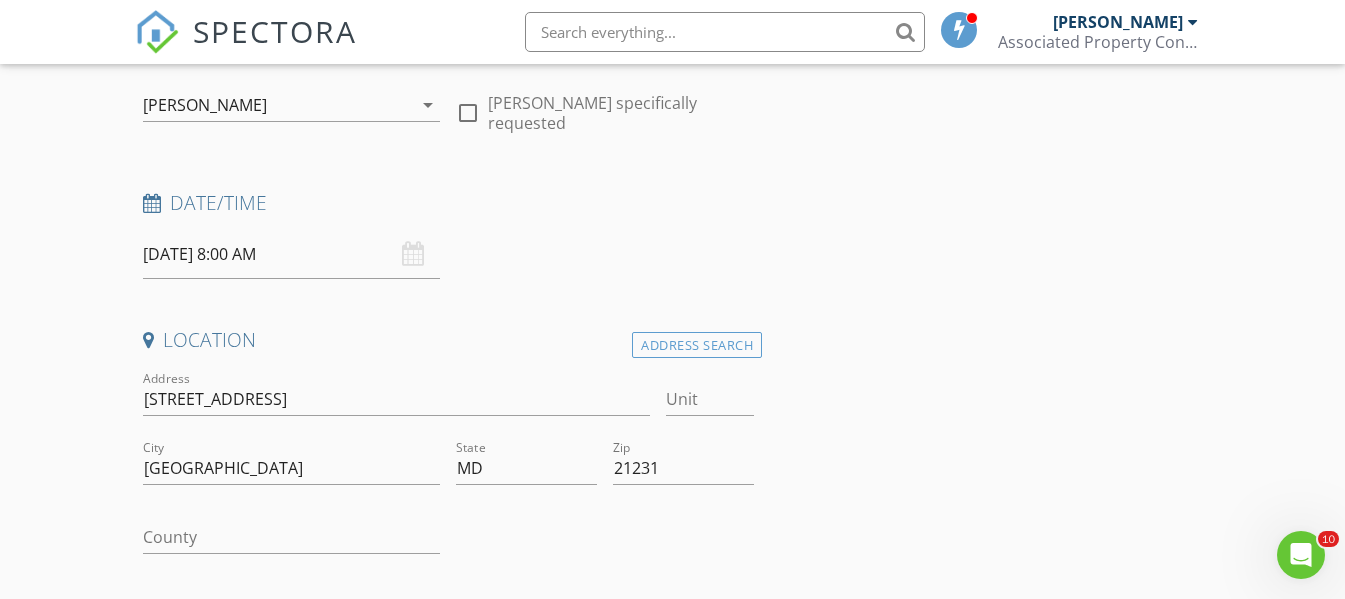 click on "07/15/2025 8:00 AM" at bounding box center (292, 254) 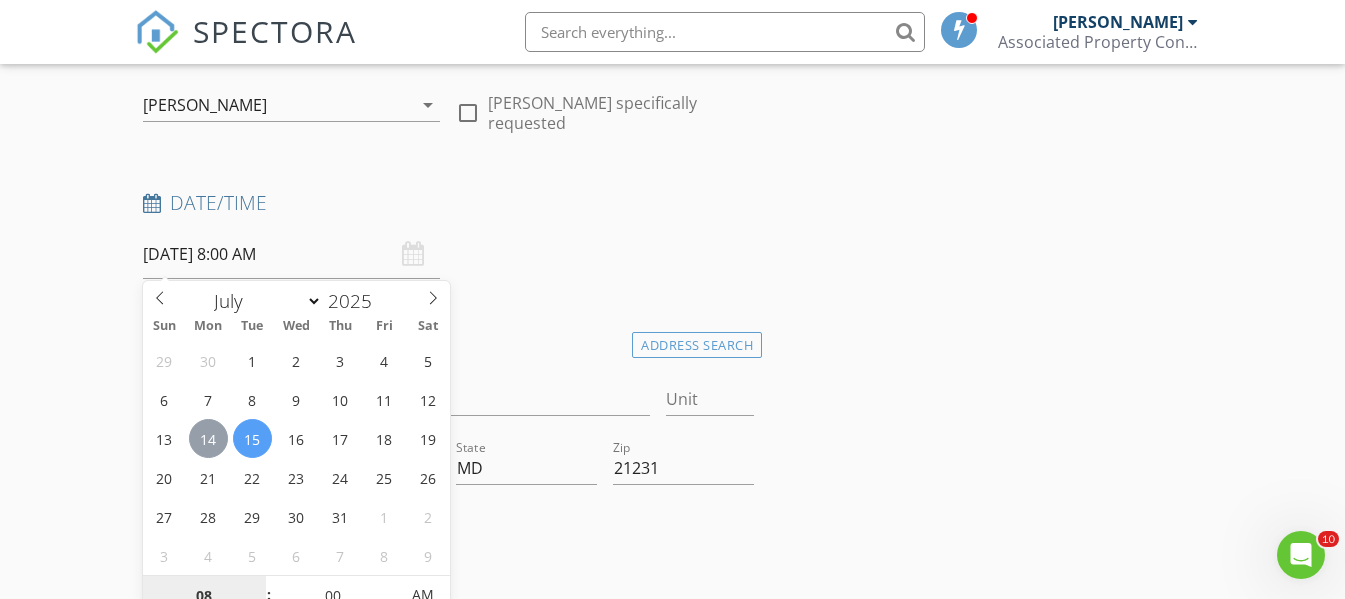 type on "07/14/2025 8:00 AM" 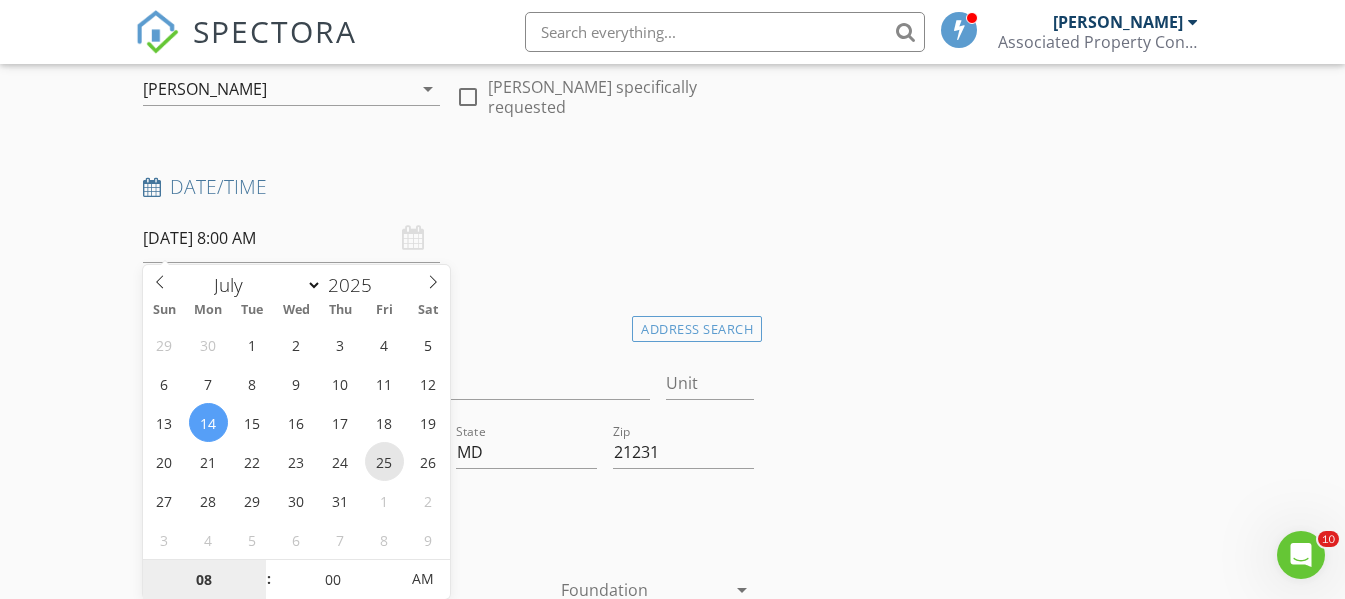 scroll, scrollTop: 316, scrollLeft: 0, axis: vertical 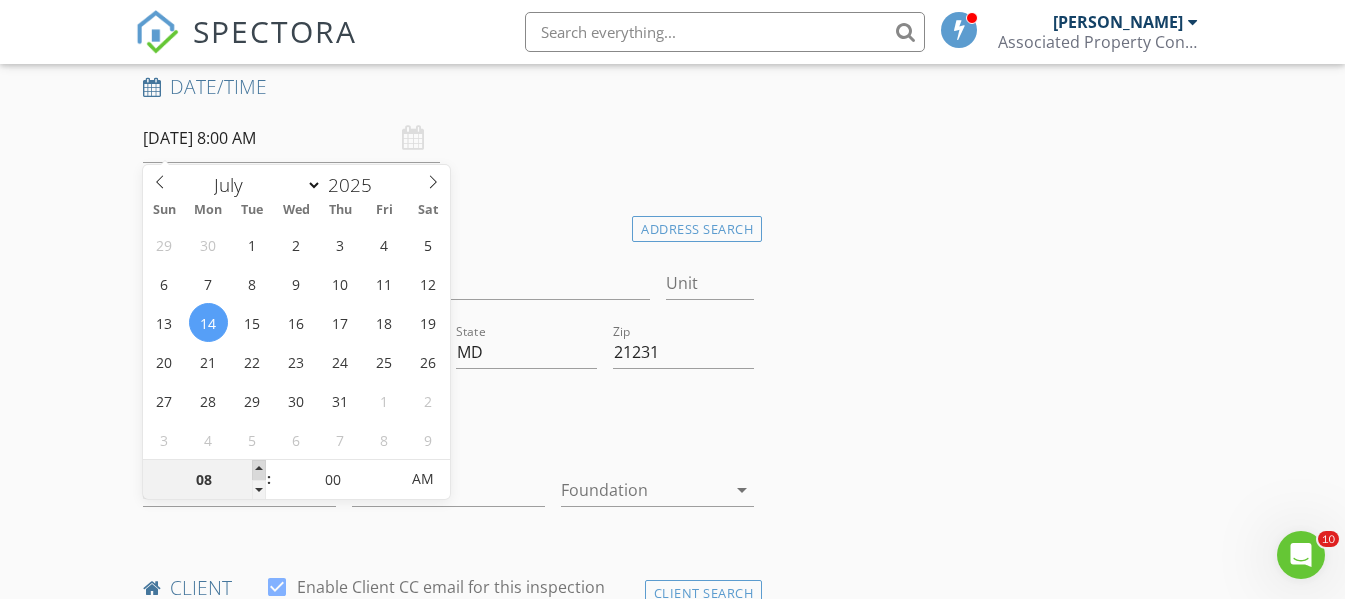 type on "09" 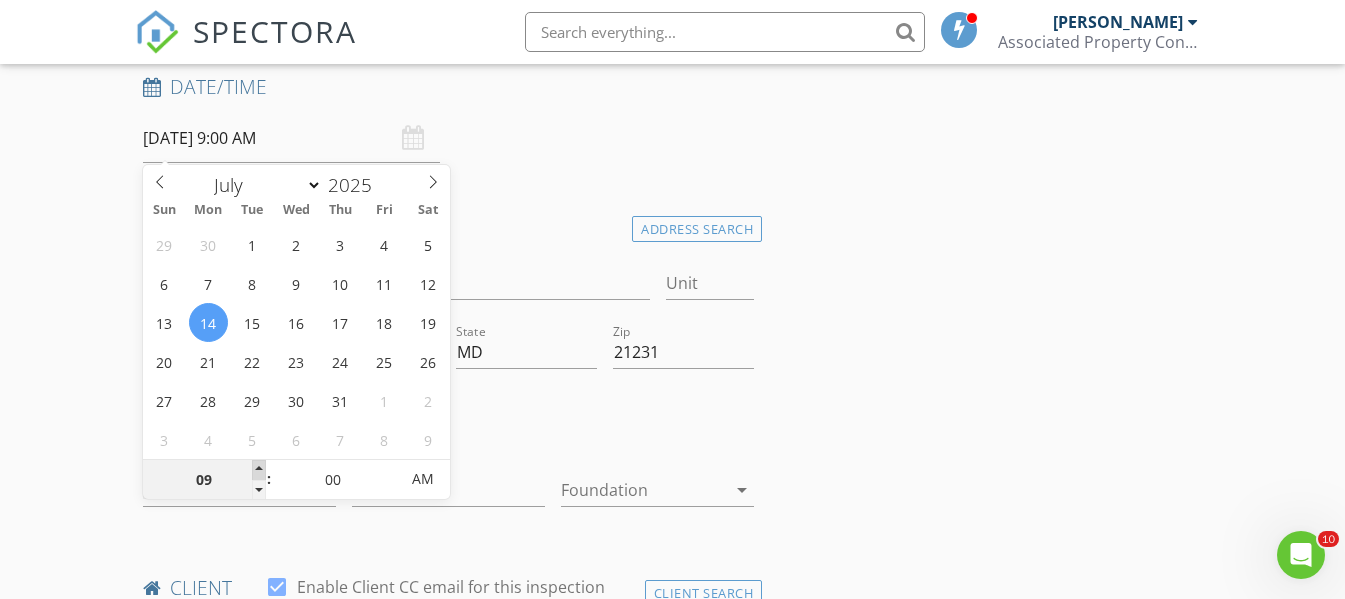 click at bounding box center [259, 470] 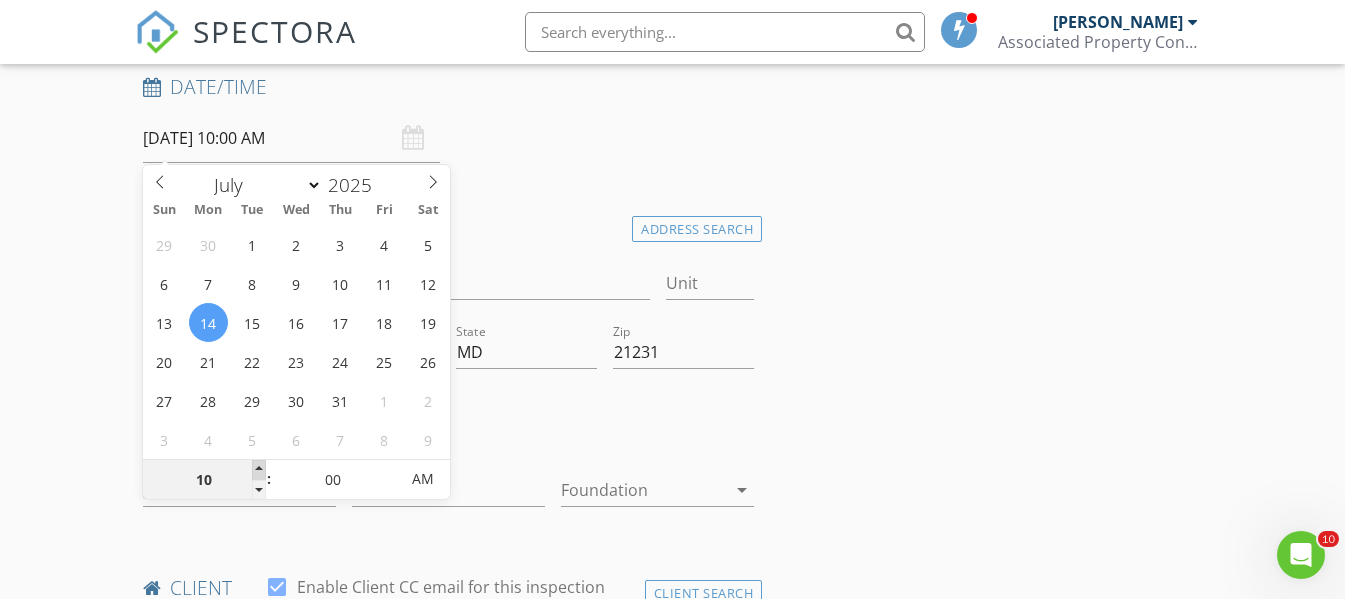 click at bounding box center (259, 470) 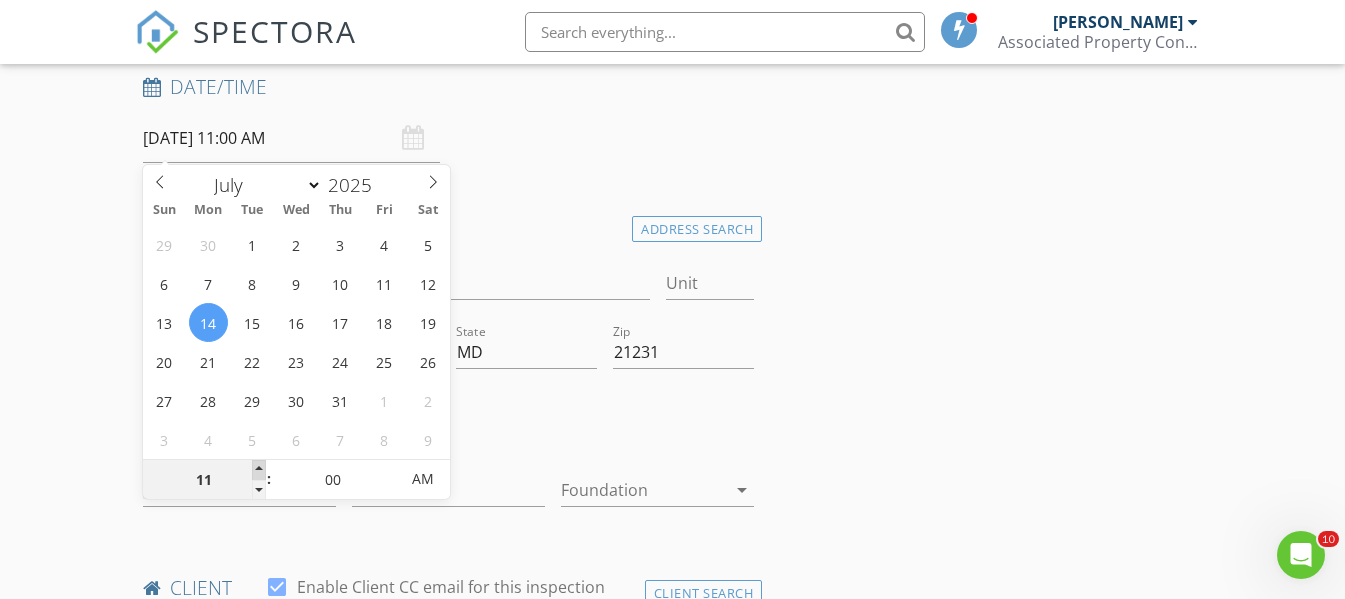 click at bounding box center [259, 470] 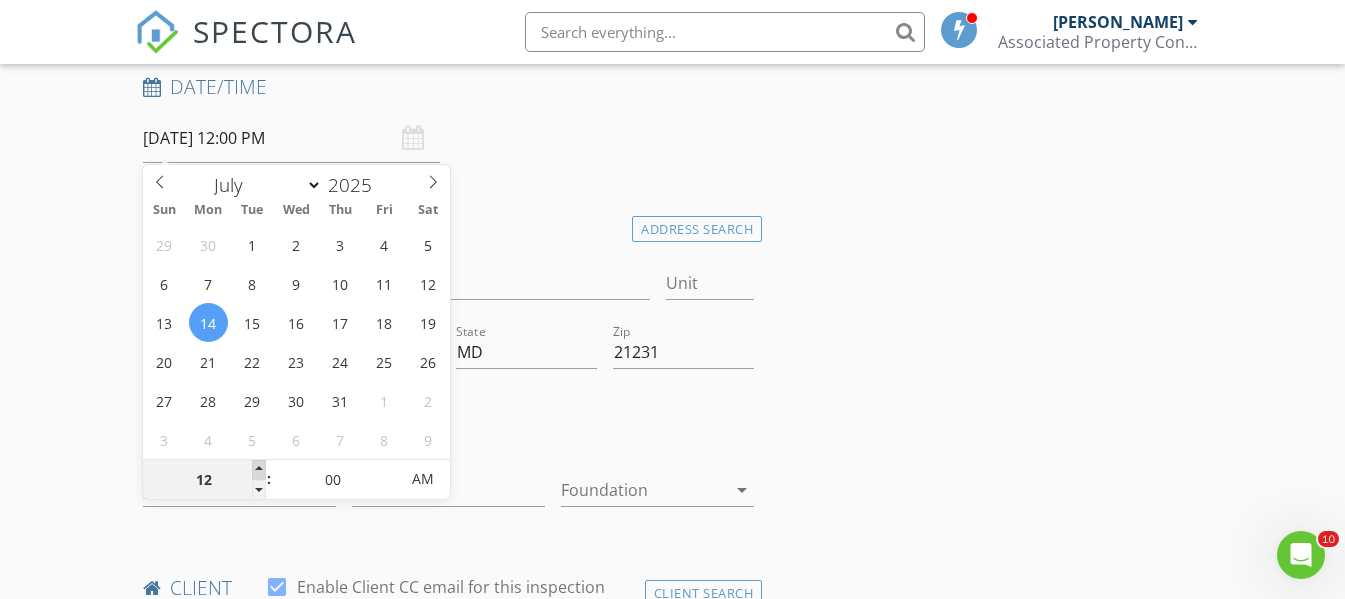 click at bounding box center [259, 470] 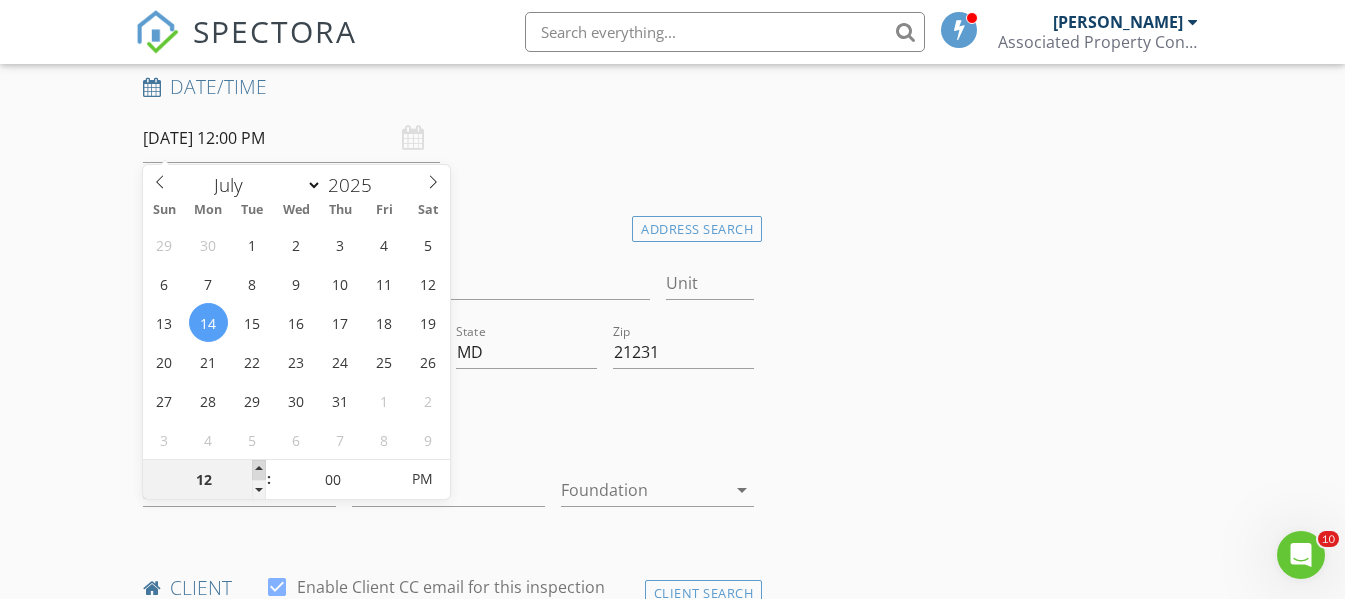 type on "01" 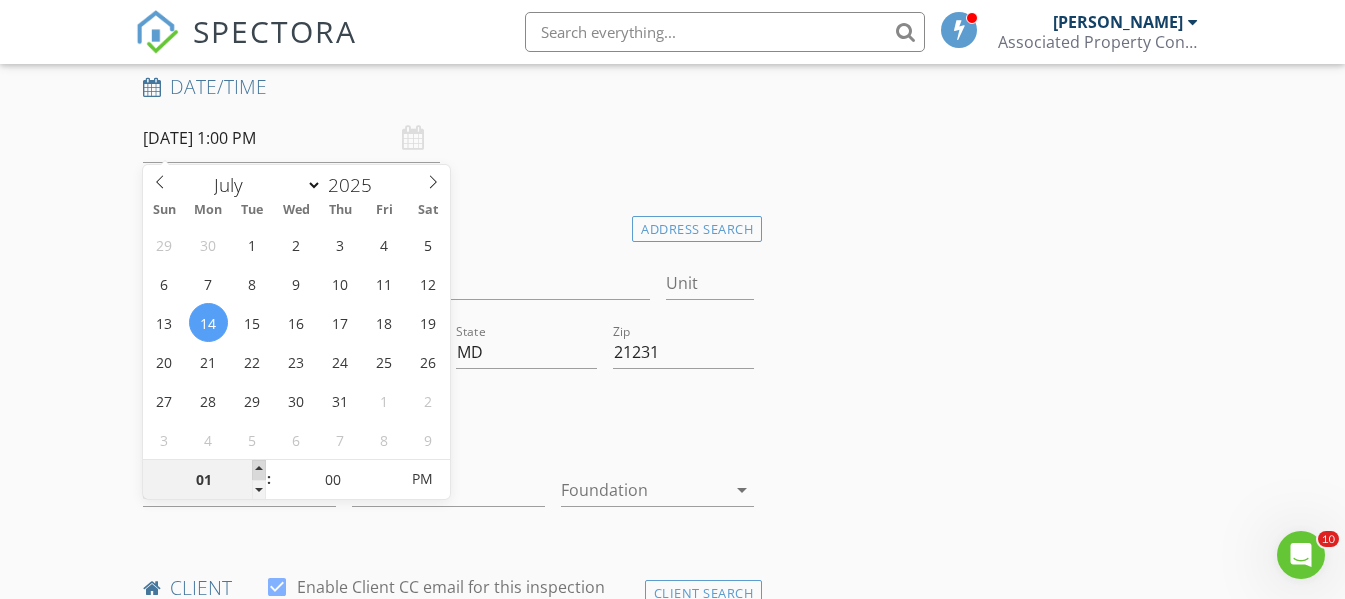 click at bounding box center (259, 470) 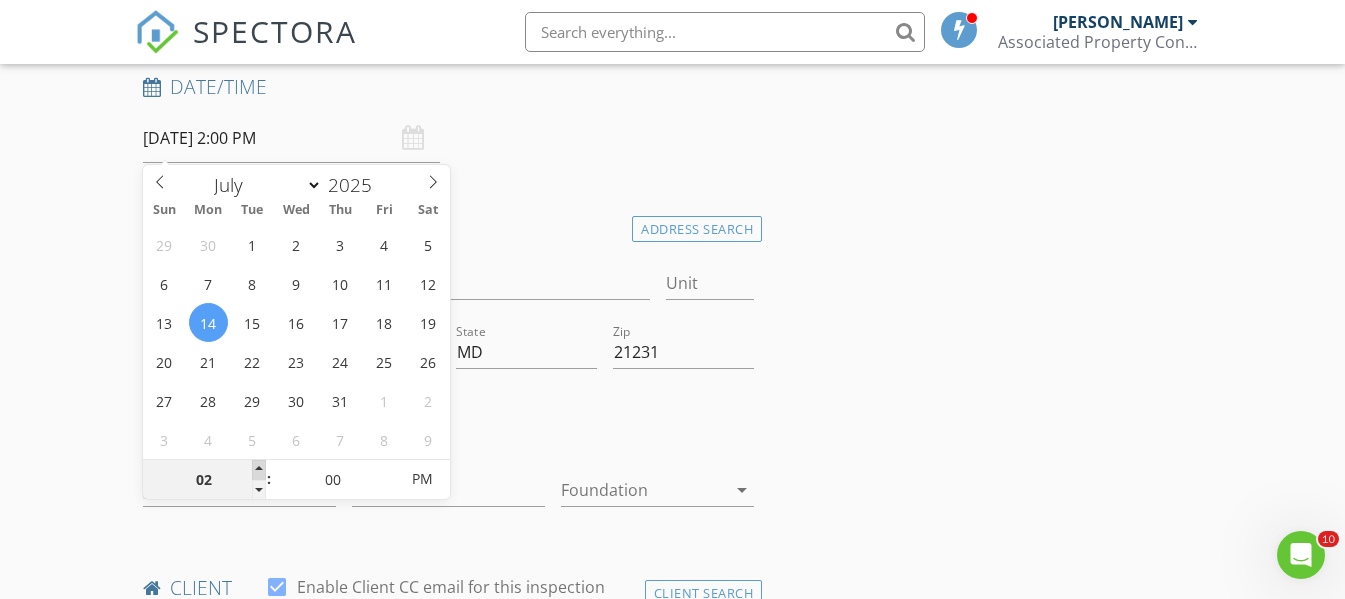 click at bounding box center [259, 470] 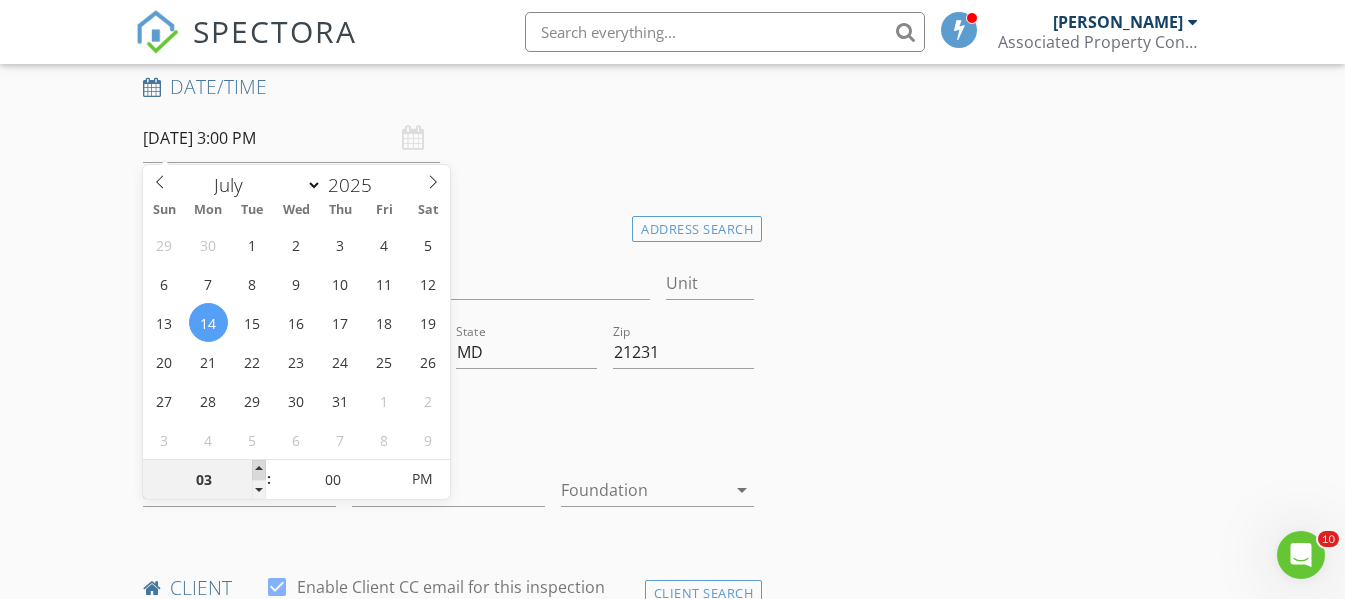 click at bounding box center (259, 470) 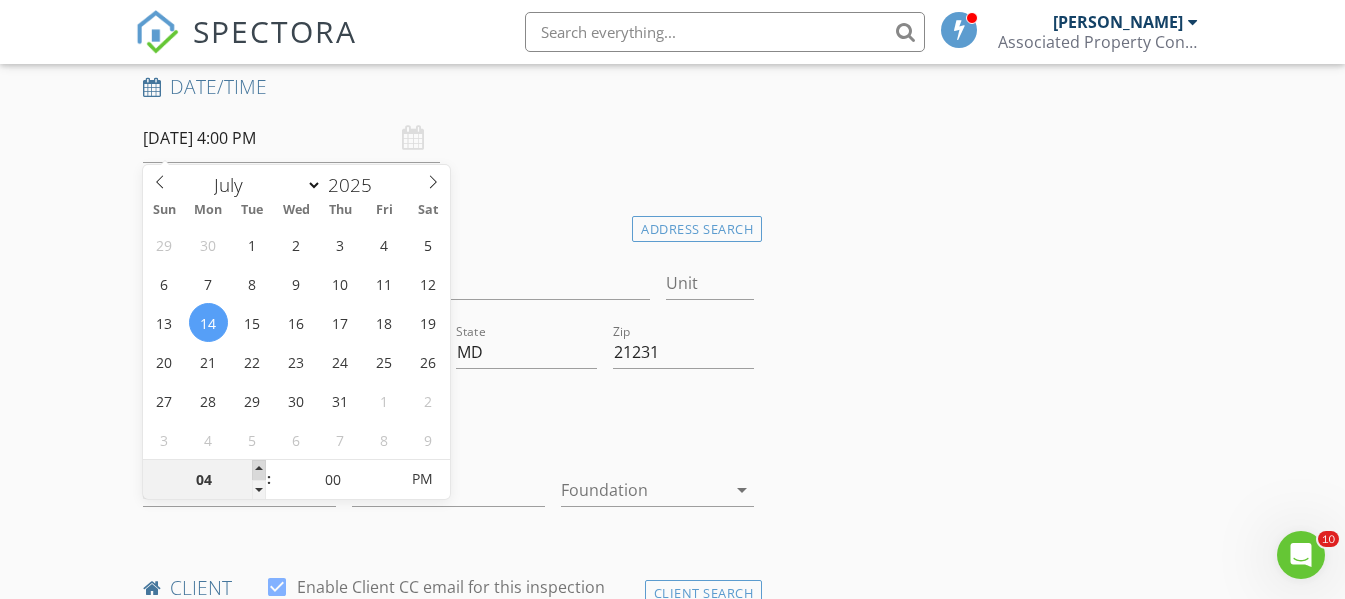 click at bounding box center [259, 470] 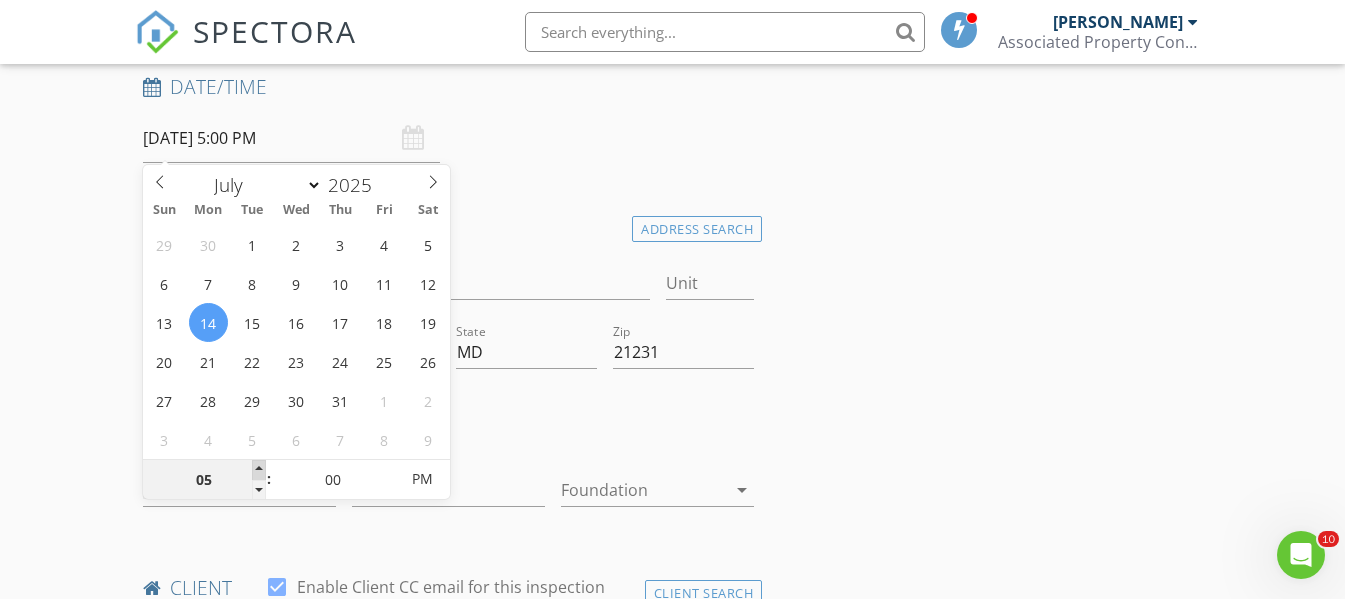 click at bounding box center (259, 470) 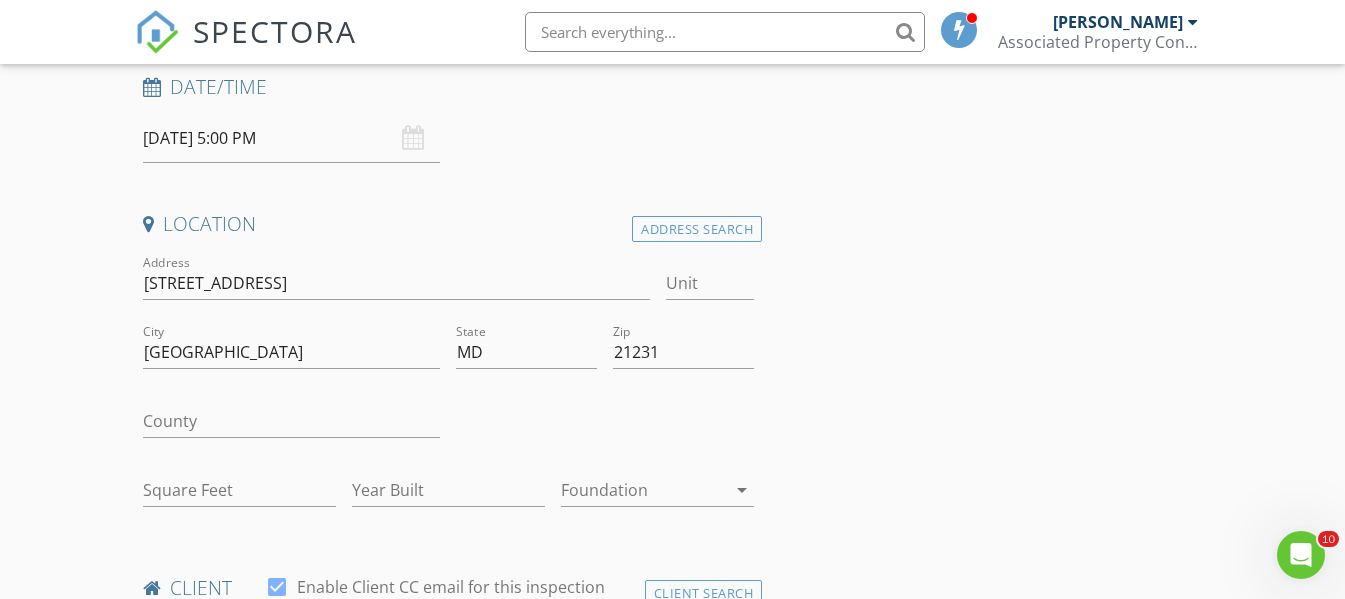 click on "INSPECTOR(S)
check_box   David Bowman   PRIMARY   David Bowman arrow_drop_down   check_box_outline_blank David Bowman specifically requested
Date/Time
07/14/2025 5:00 PM
Location
Address Search       Address 202-1 S. Castle St   Unit   City Baltimore   State MD   Zip 21231   County     Square Feet   Year Built   Foundation arrow_drop_down
client
check_box Enable Client CC email for this inspection   Client Search     check_box_outline_blank Client is a Company/Organization     First Name Victoria   Last Name Mumm   Email victoria.r.mumm@gmail.com   CC Email   Phone           Notes   Private Notes
ADD ADDITIONAL client
SERVICES
check_box   Residential Inspection   check_box_outline_blank   Radon   check_box_outline_blank   Sewer Scope   check_box   WDI   check_box_outline_blank" at bounding box center [673, 1946] 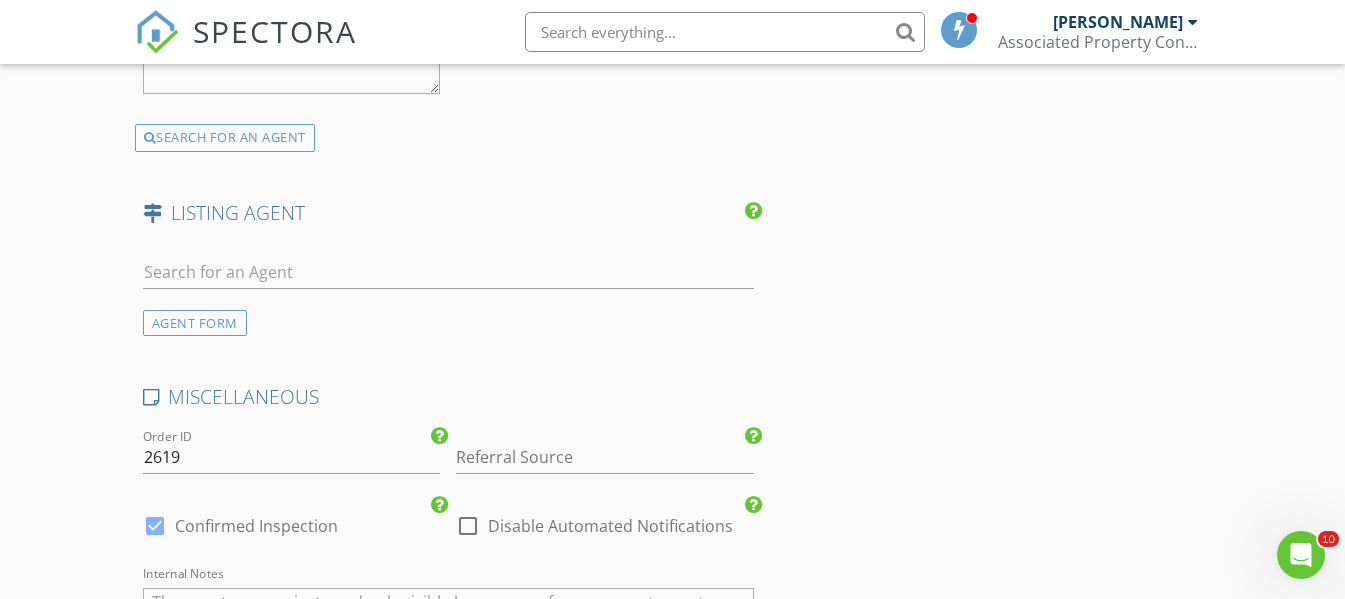 scroll, scrollTop: 3743, scrollLeft: 0, axis: vertical 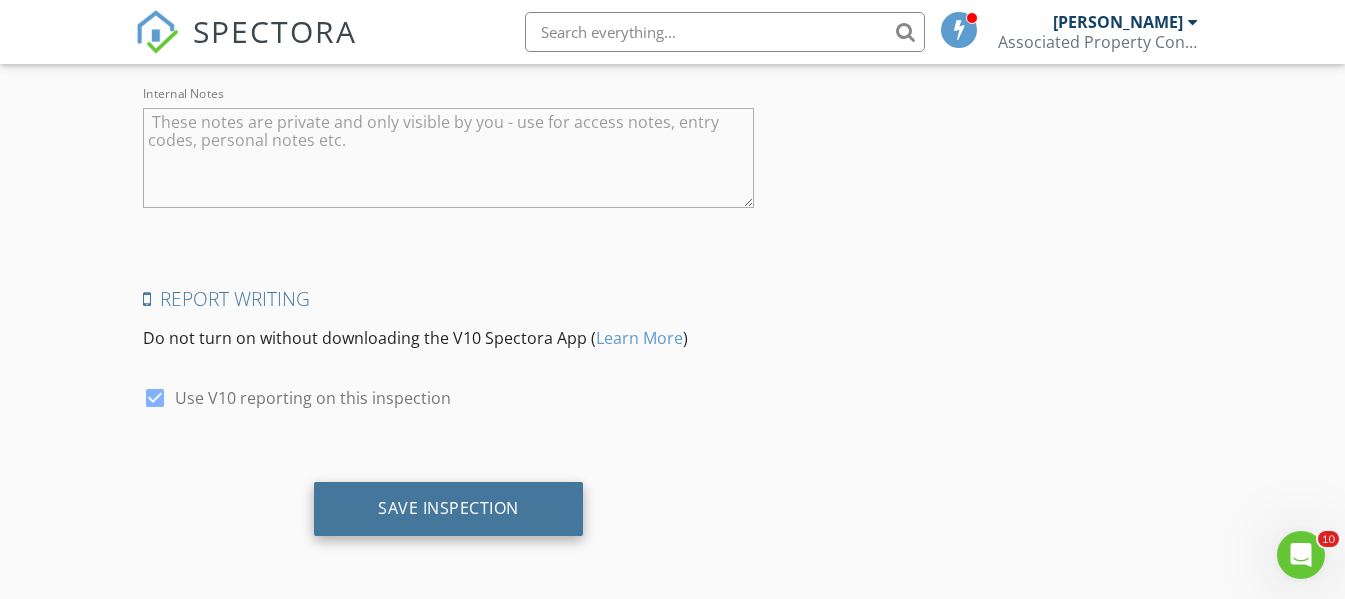 click on "Save Inspection" at bounding box center (448, 509) 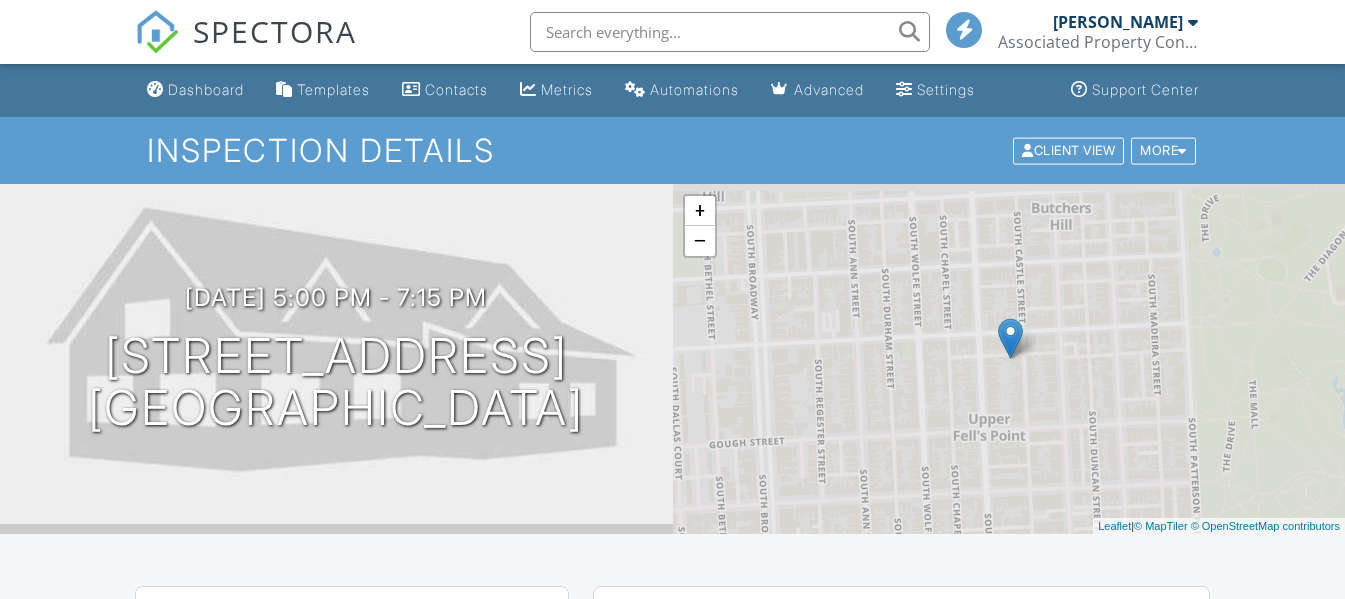 scroll, scrollTop: 0, scrollLeft: 0, axis: both 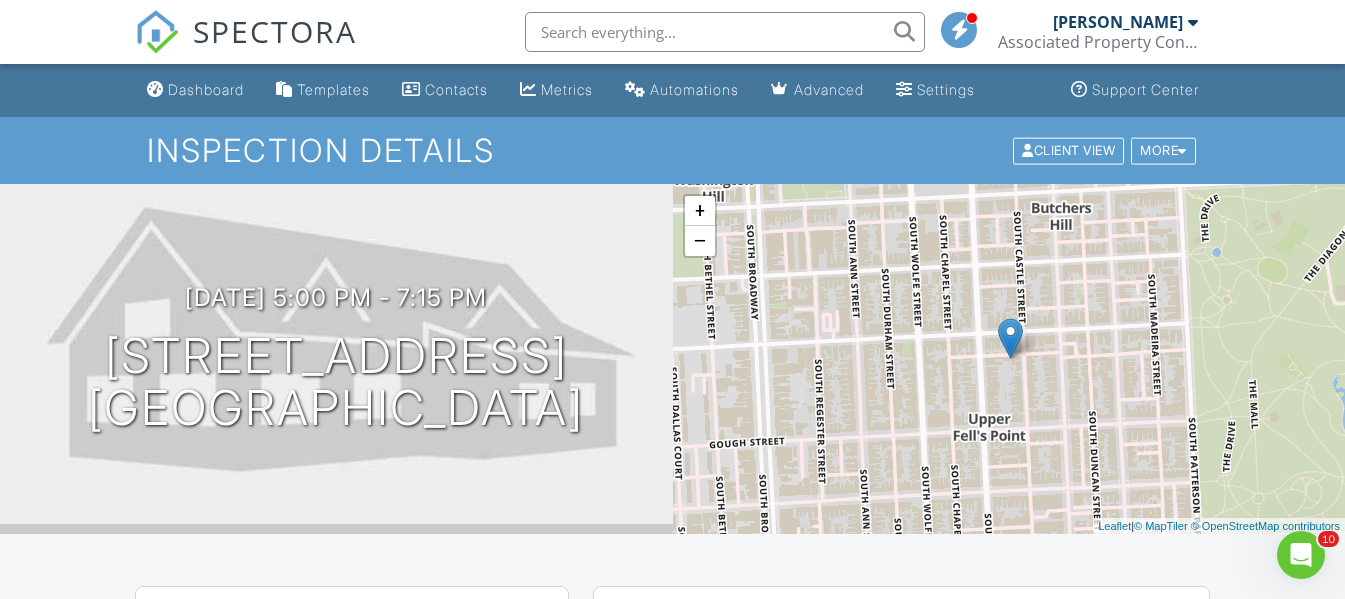 click at bounding box center [725, 32] 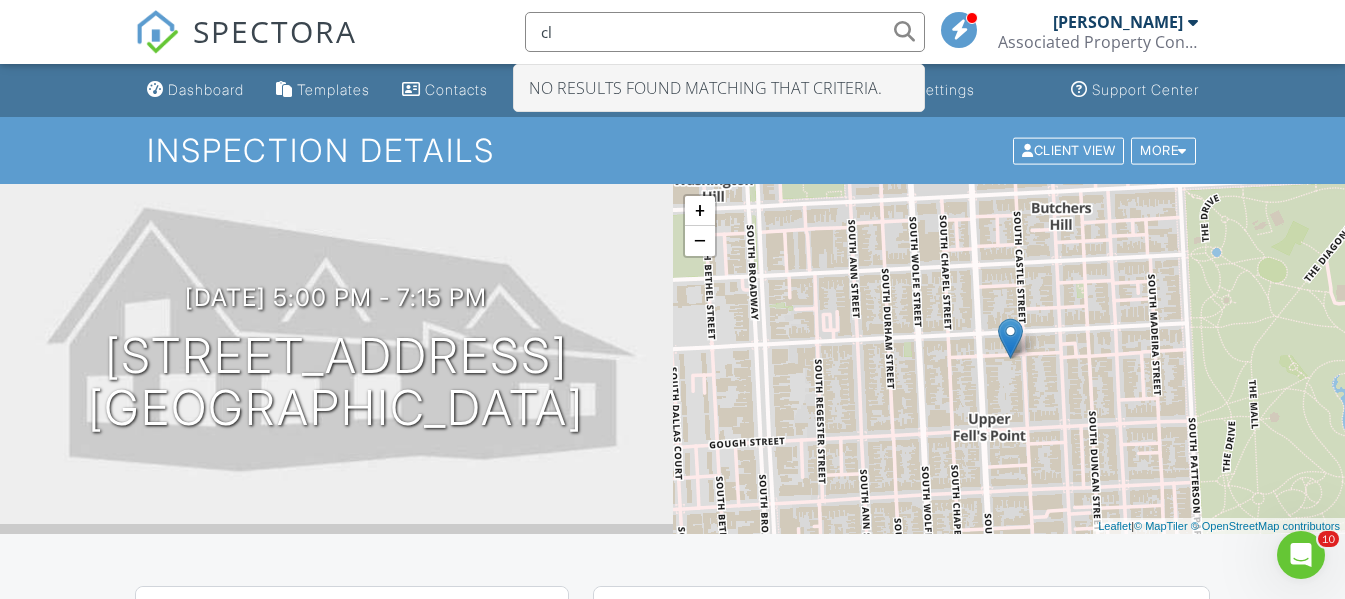 type on "c" 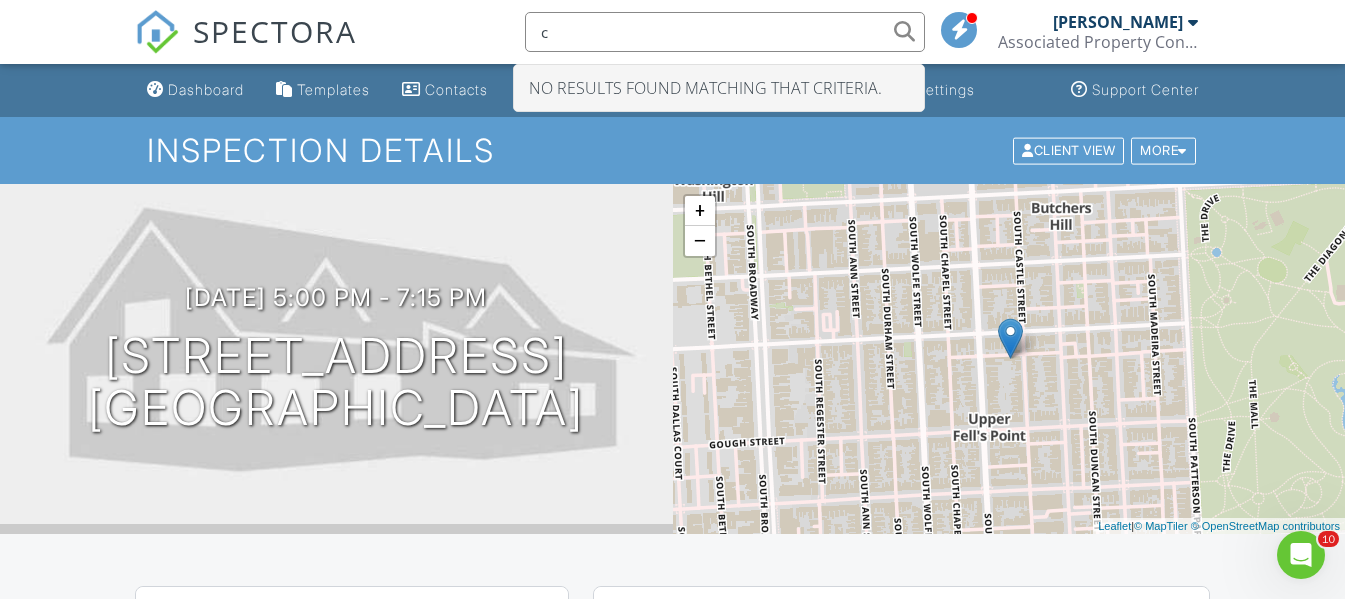 type 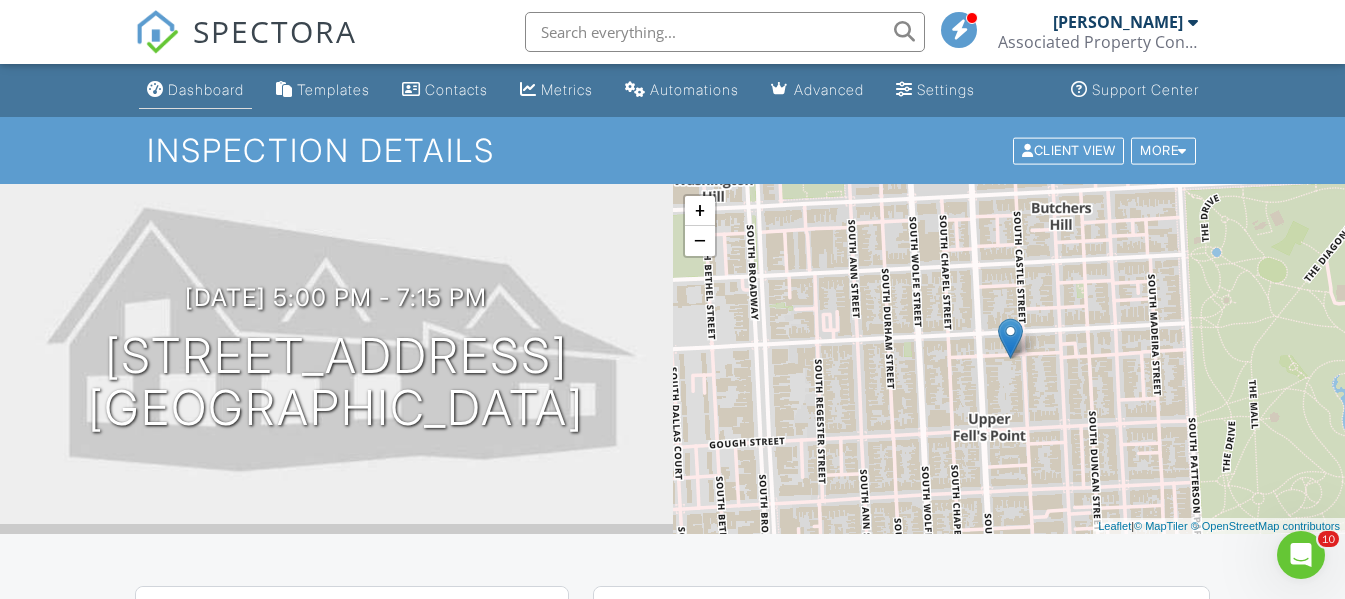 click on "Dashboard" at bounding box center [195, 90] 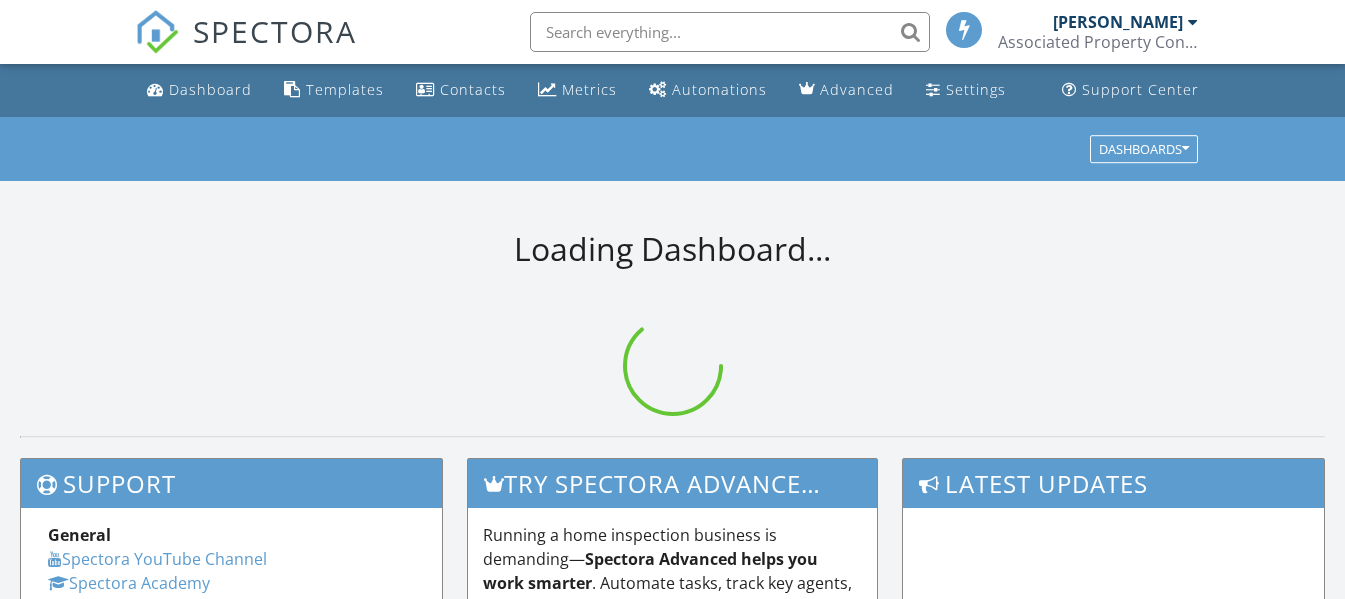 scroll, scrollTop: 0, scrollLeft: 0, axis: both 